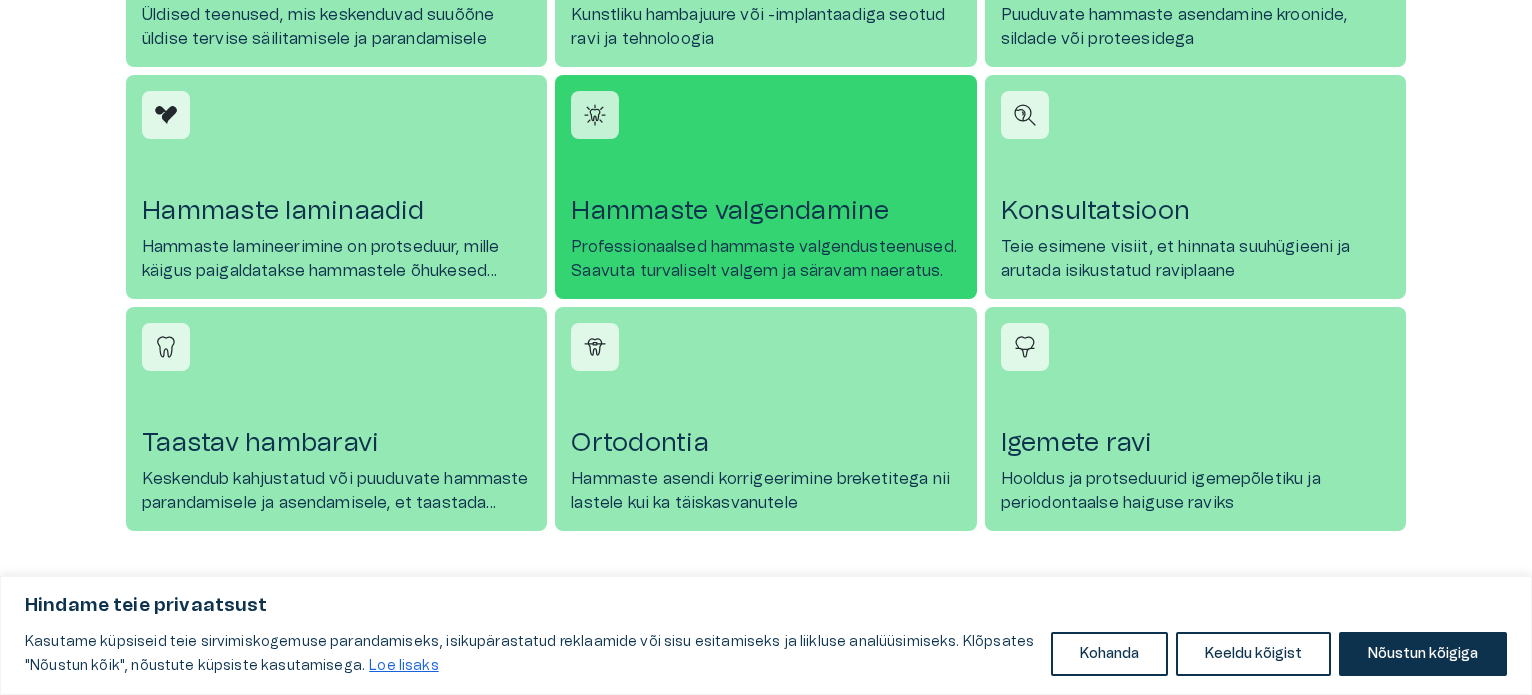 scroll, scrollTop: 1324, scrollLeft: 0, axis: vertical 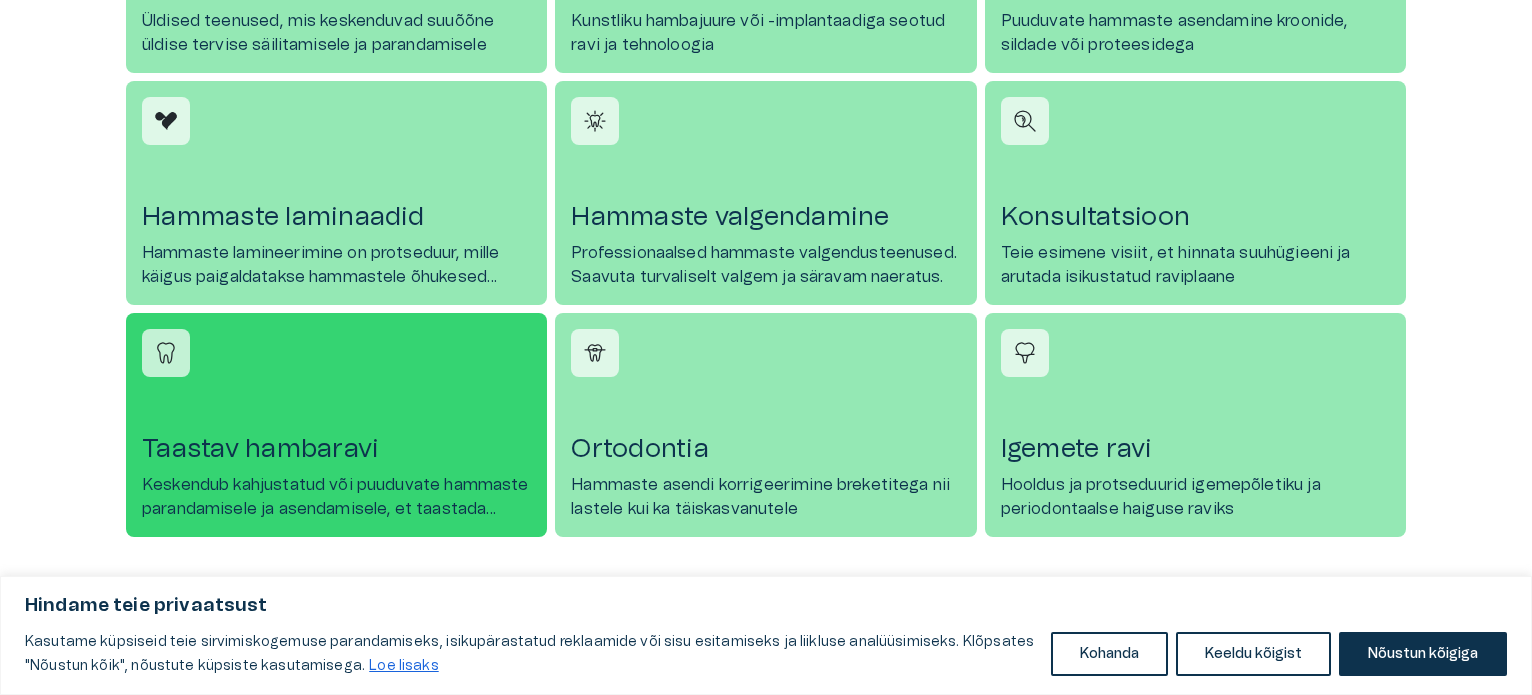 click on "Taastav hambaravi Keskendub kahjustatud või puuduvate hammaste parandamisele ja asendamisele, et taastada funktsionaalsus ja esteetika" at bounding box center (336, 425) 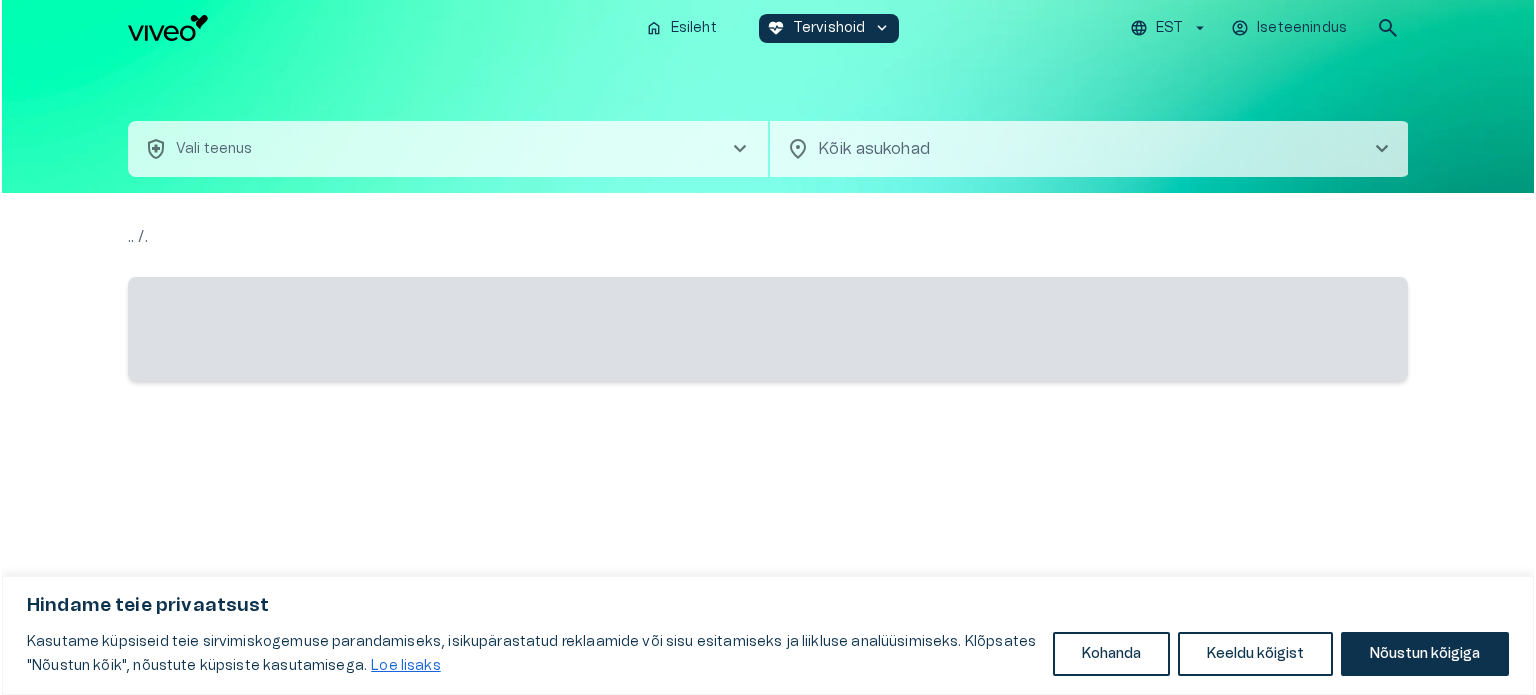 scroll, scrollTop: 0, scrollLeft: 0, axis: both 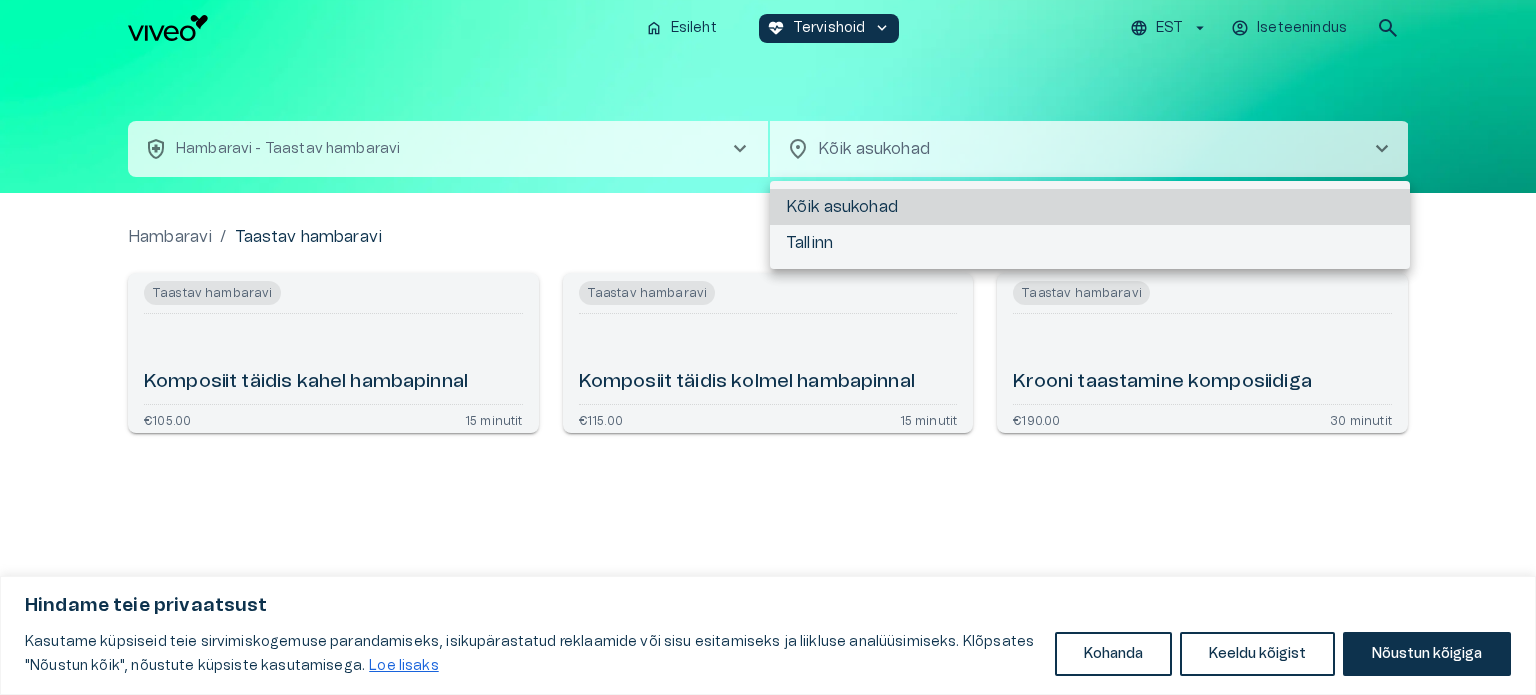 click on "Hindame teie privaatsust Kasutame küpsiseid teie sirvimiskogemuse parandamiseks, isikupärastatud reklaamide või sisu esitamiseks ja liikluse analüüsimiseks. Klõpsates "Nõustun kõik", nõustute küpsiste kasutamisega.   Loe lisaks Kohanda   Keeldu kõigist   Nõustun kõigiga   Kohandage nõusolekueelistused   Kasutame küpsiseid, et aidata teil tõhusalt navigeerida ja teatud funktsioone täita. Üksikasjalikku teavet kõigi küpsiste kohta leiate allpool iga nõusolekukategooria alt. Küpsised, mis on liigitatud kui Vajalikud", salvestatakse teie brauserisse, kuna need on olulised saidi põhifunktsioonide võimaldamiseks. ...  Näita rohkem Vajalikud Alati Aktiivne Vajalikud küpsised on veebisaidi põhifunktsioonide jaoks hädavajalikud ja ilma nendeta ei toimi veebisait ettenähtud viisil.   Need küpsised ei salvesta isikuandmeid. Küpsis cf_clearance Kestvus 1 aasta Kirjeldus Description is currently not available. Küpsis cookieyes-consent Kestvus 1 aasta Kirjeldus Funktsionaalsed Küpsis _ga" at bounding box center [768, 347] 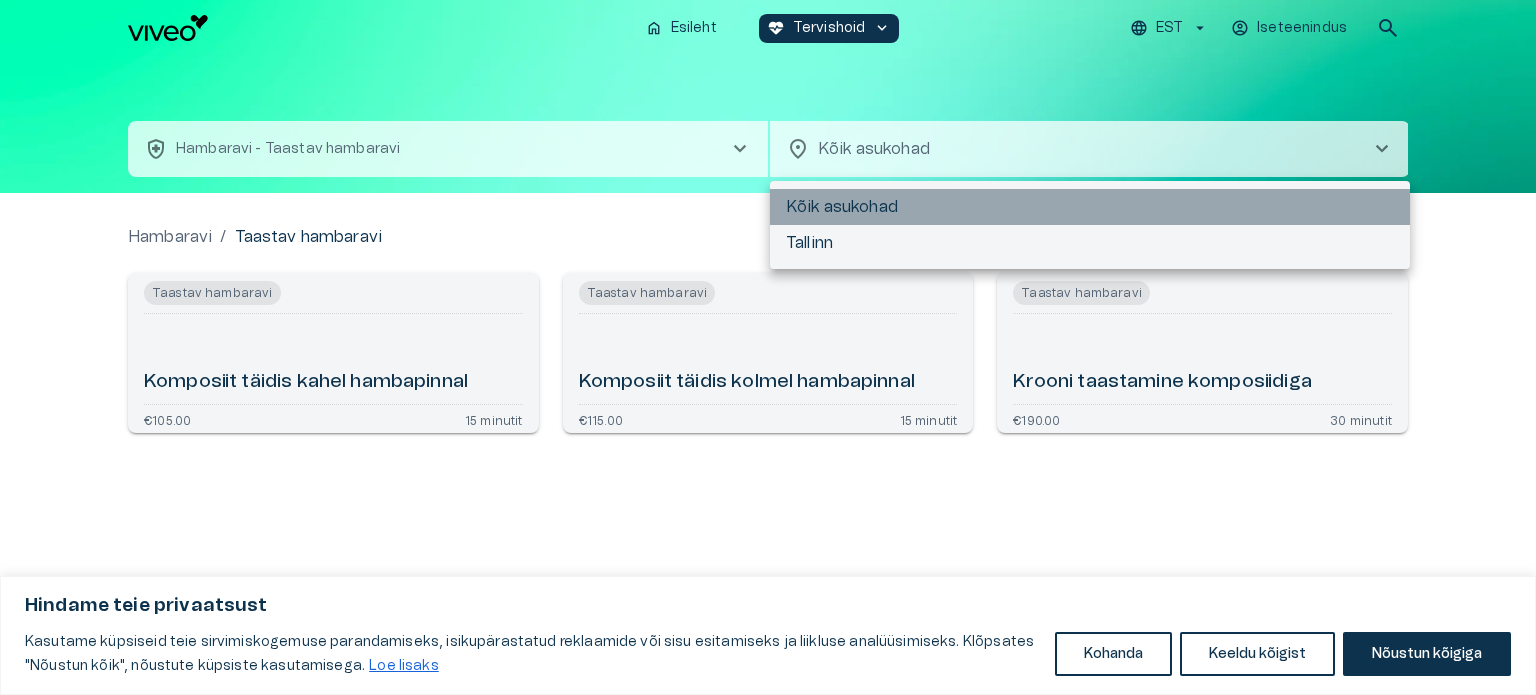 click on "Kõik asukohad" at bounding box center (1090, 207) 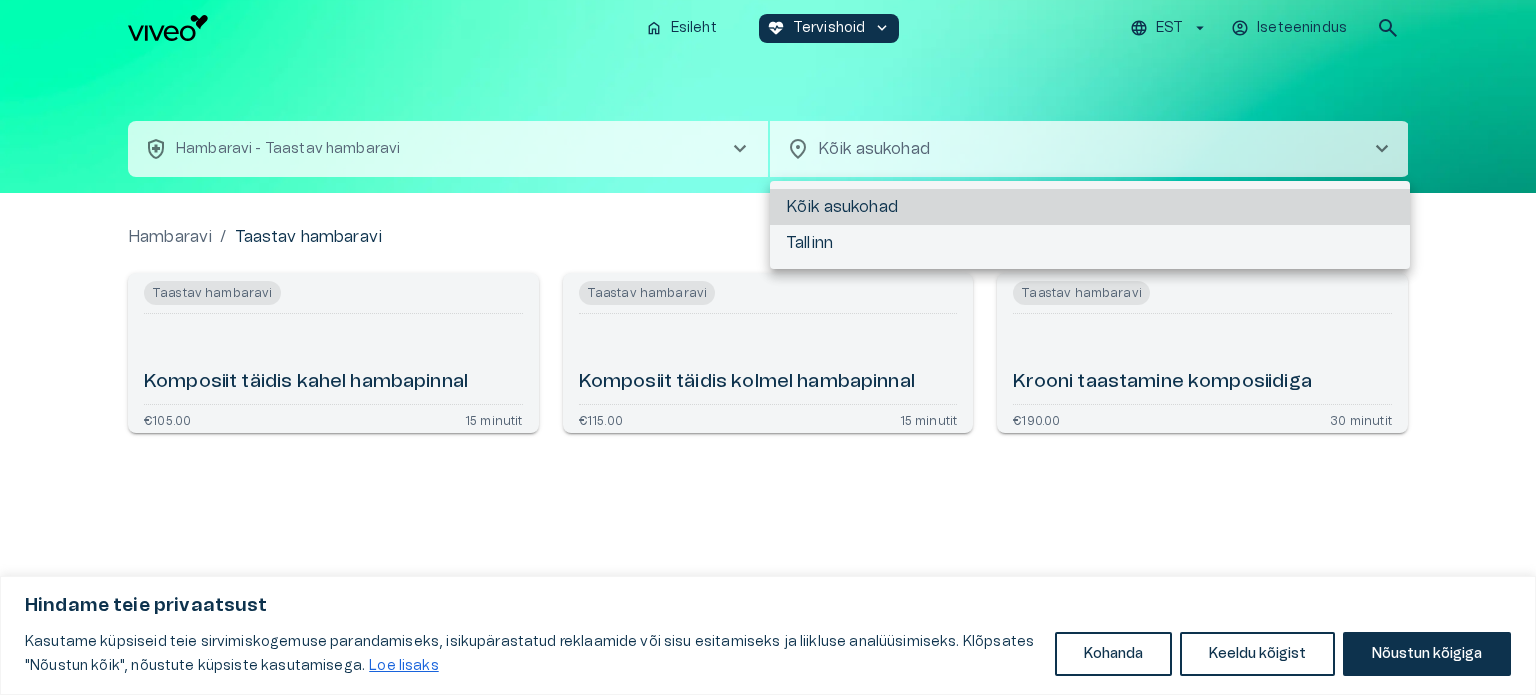 click on "Hindame teie privaatsust Kasutame küpsiseid teie sirvimiskogemuse parandamiseks, isikupärastatud reklaamide või sisu esitamiseks ja liikluse analüüsimiseks. Klõpsates "Nõustun kõik", nõustute küpsiste kasutamisega.   Loe lisaks Kohanda   Keeldu kõigist   Nõustun kõigiga   Kohandage nõusolekueelistused   Kasutame küpsiseid, et aidata teil tõhusalt navigeerida ja teatud funktsioone täita. Üksikasjalikku teavet kõigi küpsiste kohta leiate allpool iga nõusolekukategooria alt. Küpsised, mis on liigitatud kui Vajalikud", salvestatakse teie brauserisse, kuna need on olulised saidi põhifunktsioonide võimaldamiseks. ...  Näita rohkem Vajalikud Alati Aktiivne Vajalikud küpsised on veebisaidi põhifunktsioonide jaoks hädavajalikud ja ilma nendeta ei toimi veebisait ettenähtud viisil.   Need küpsised ei salvesta isikuandmeid. Küpsis cf_clearance Kestvus 1 aasta Kirjeldus Description is currently not available. Küpsis cookieyes-consent Kestvus 1 aasta Kirjeldus Funktsionaalsed Küpsis _ga" at bounding box center [768, 347] 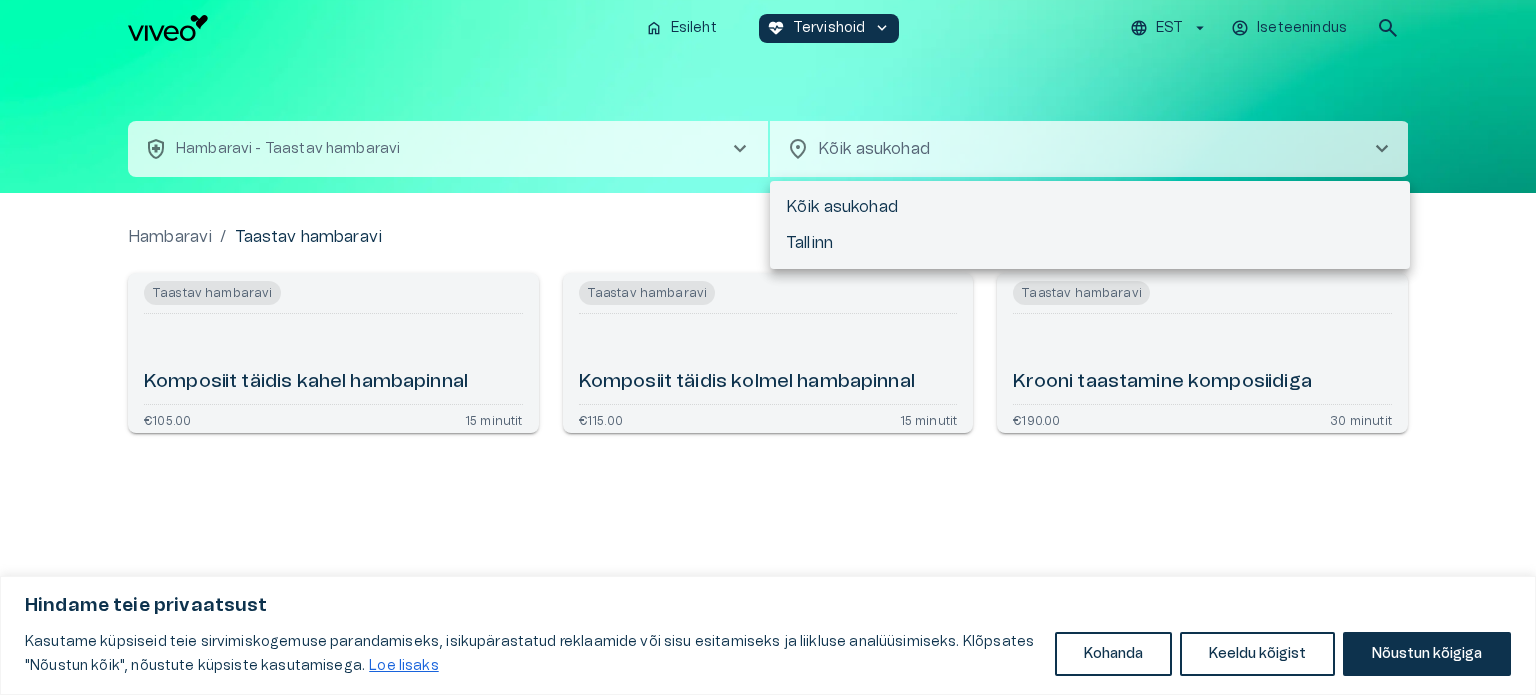 click at bounding box center (768, 347) 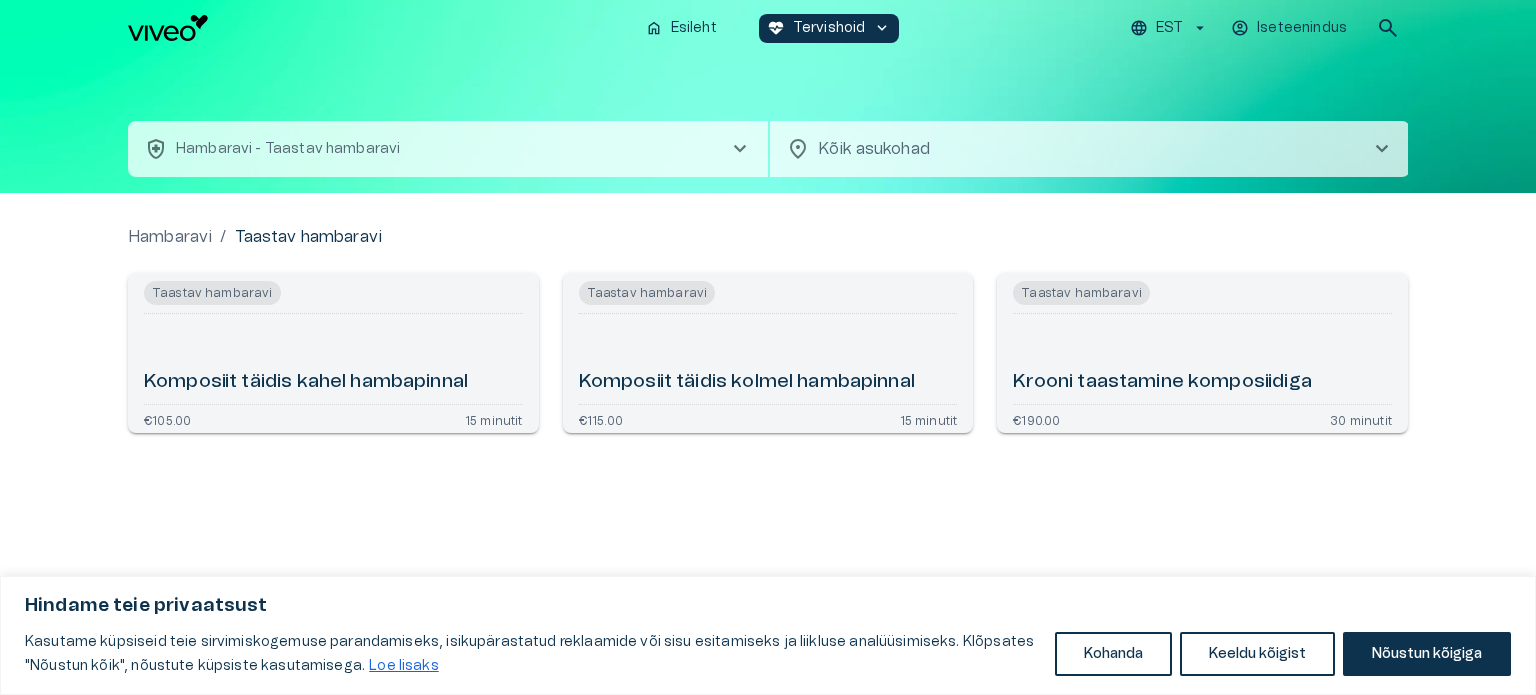 click on "health_and_safety Hambaravi - Taastav hambaravi chevron_right" at bounding box center (448, 149) 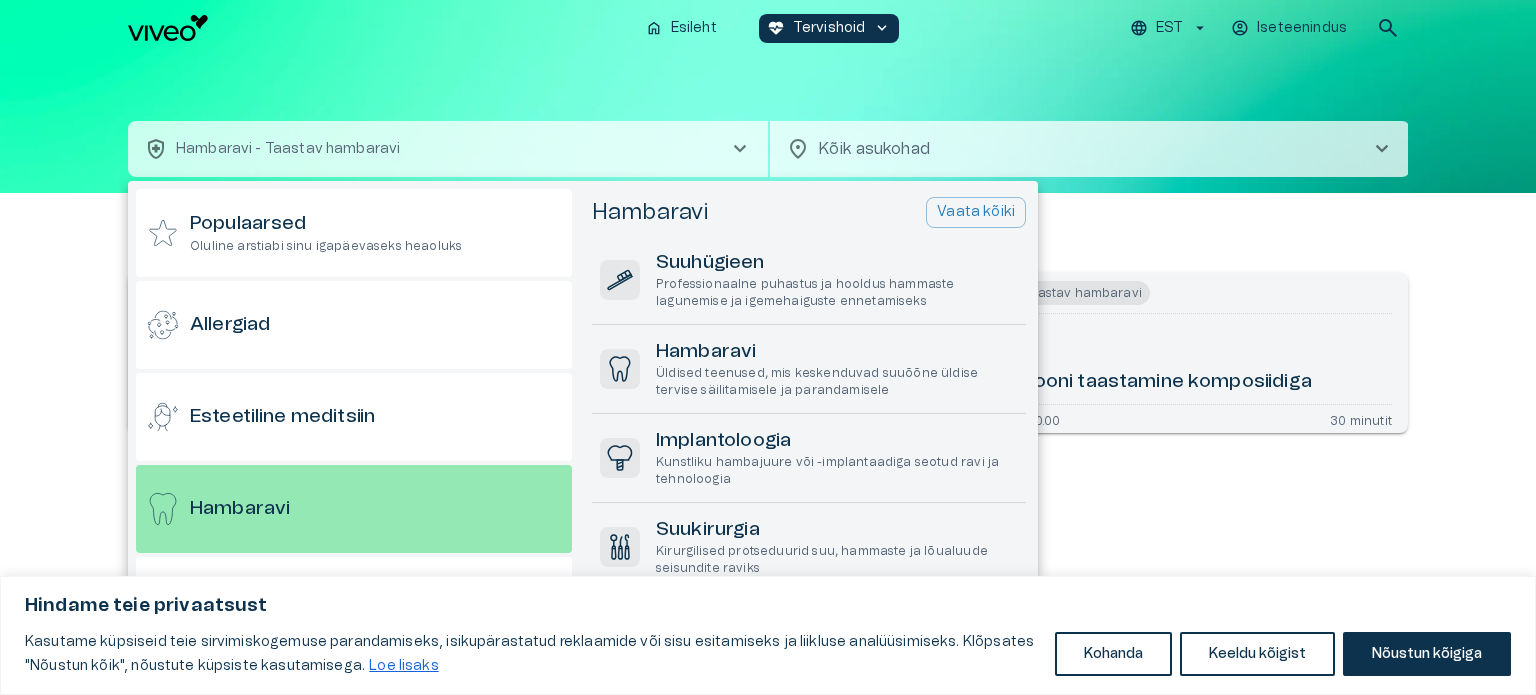 scroll, scrollTop: 570, scrollLeft: 0, axis: vertical 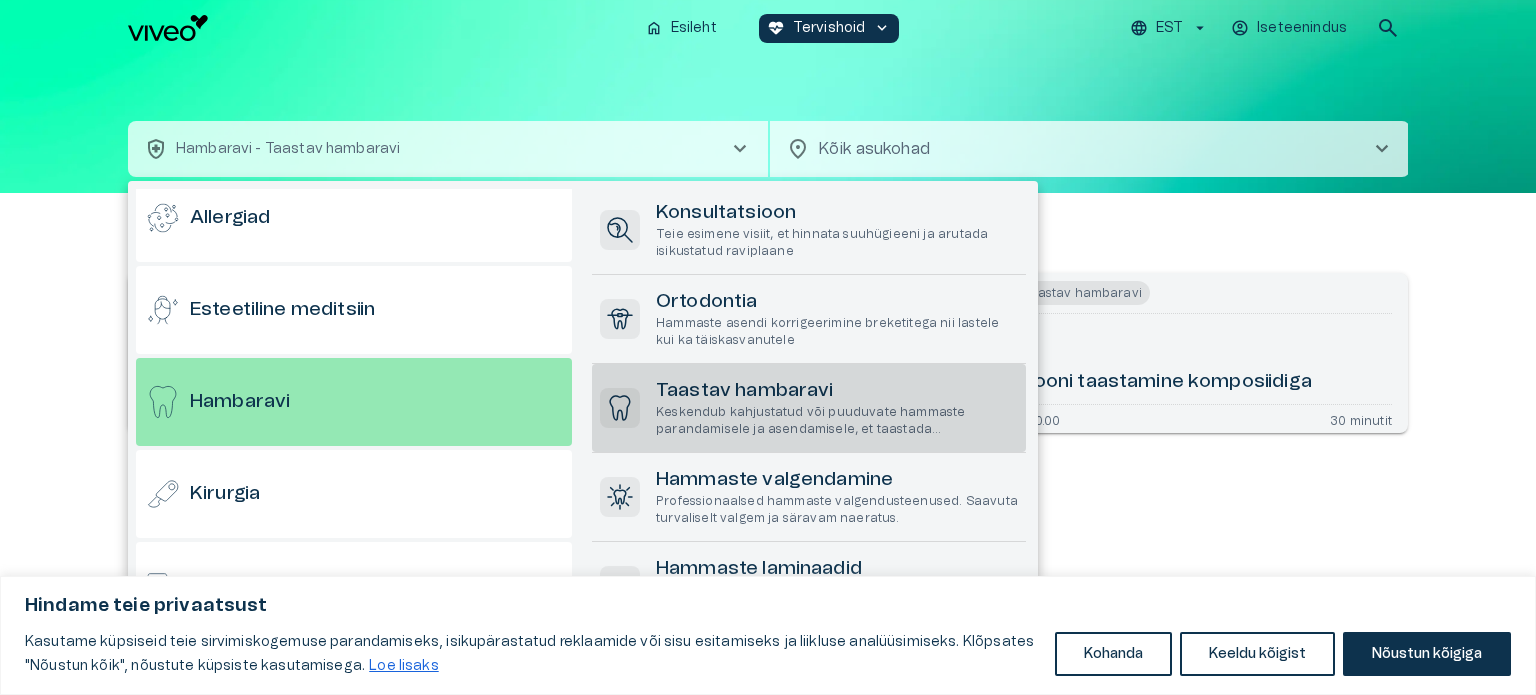 click on "Taastav hambaravi" at bounding box center [837, 391] 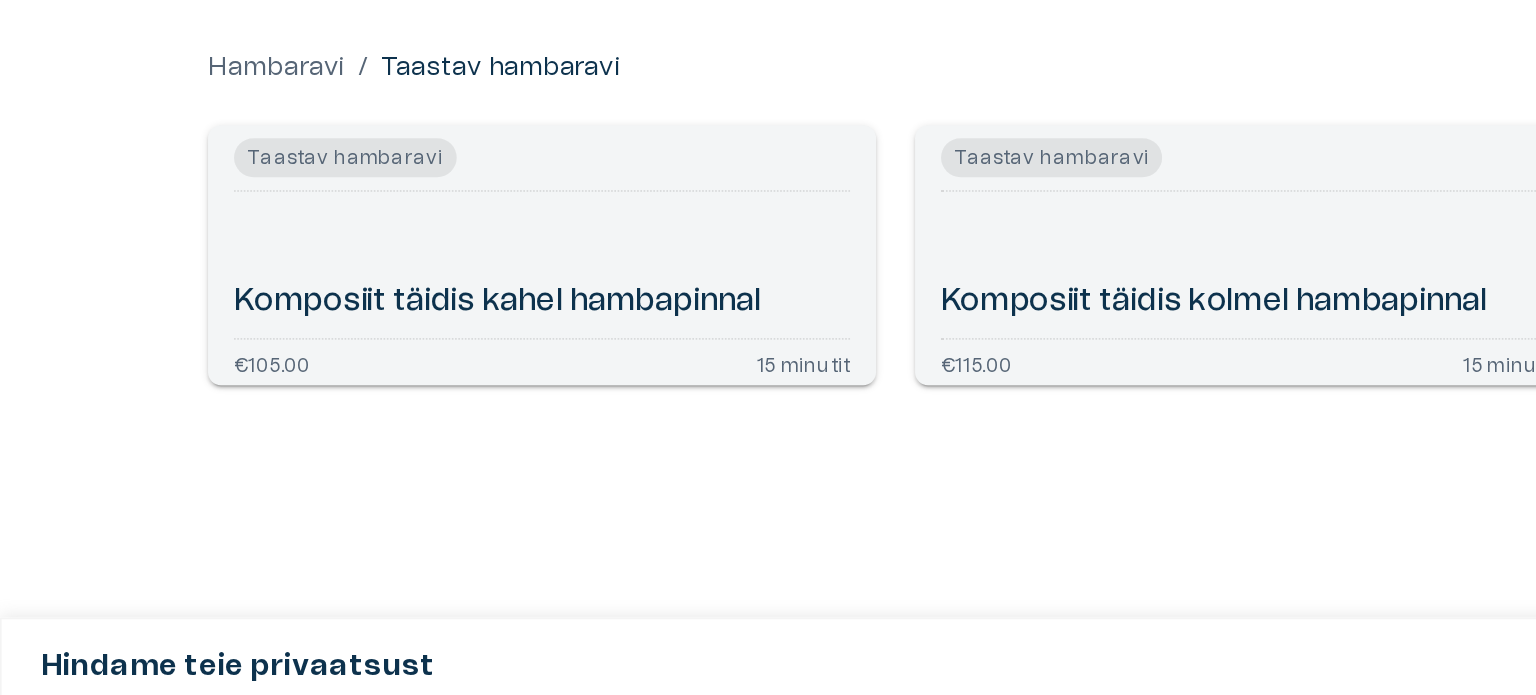 click on "Komposiit täidis kahel hambapinnal" at bounding box center [306, 382] 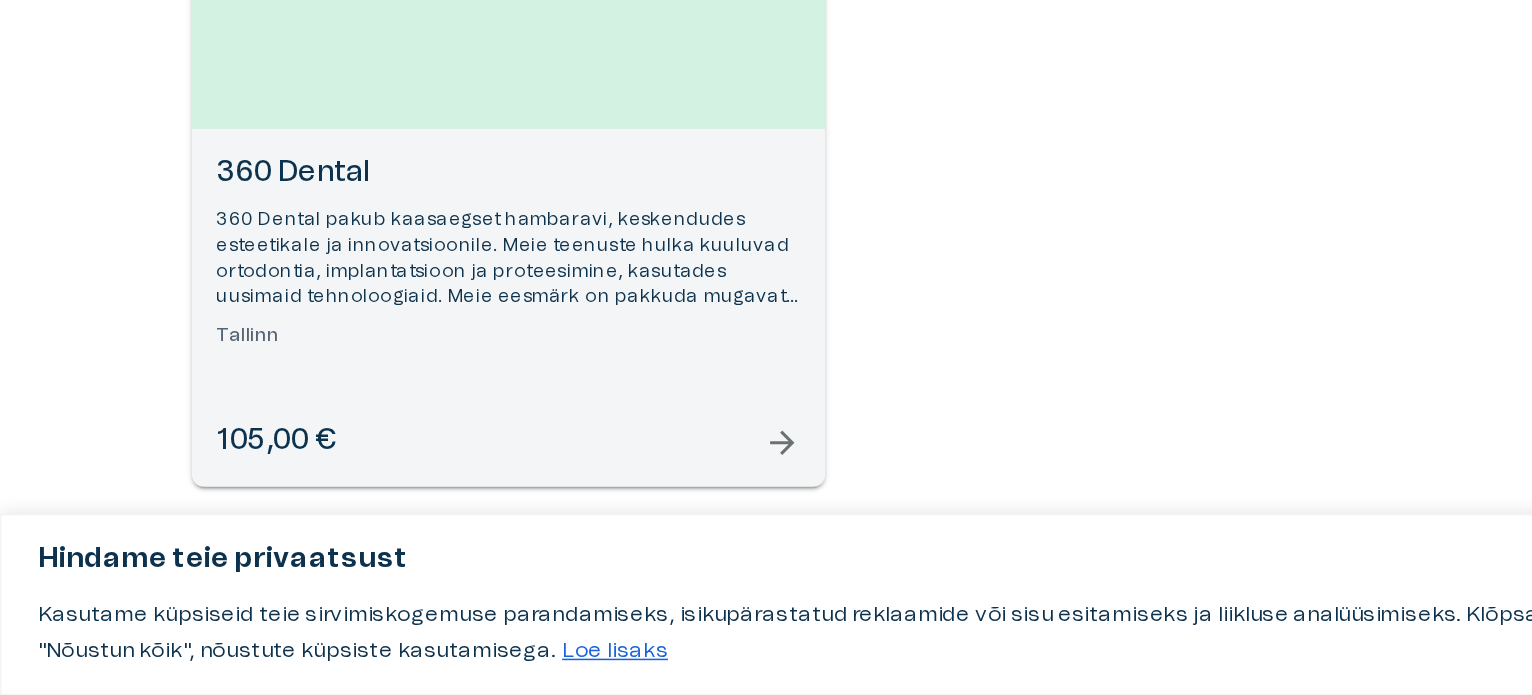scroll, scrollTop: 146, scrollLeft: 0, axis: vertical 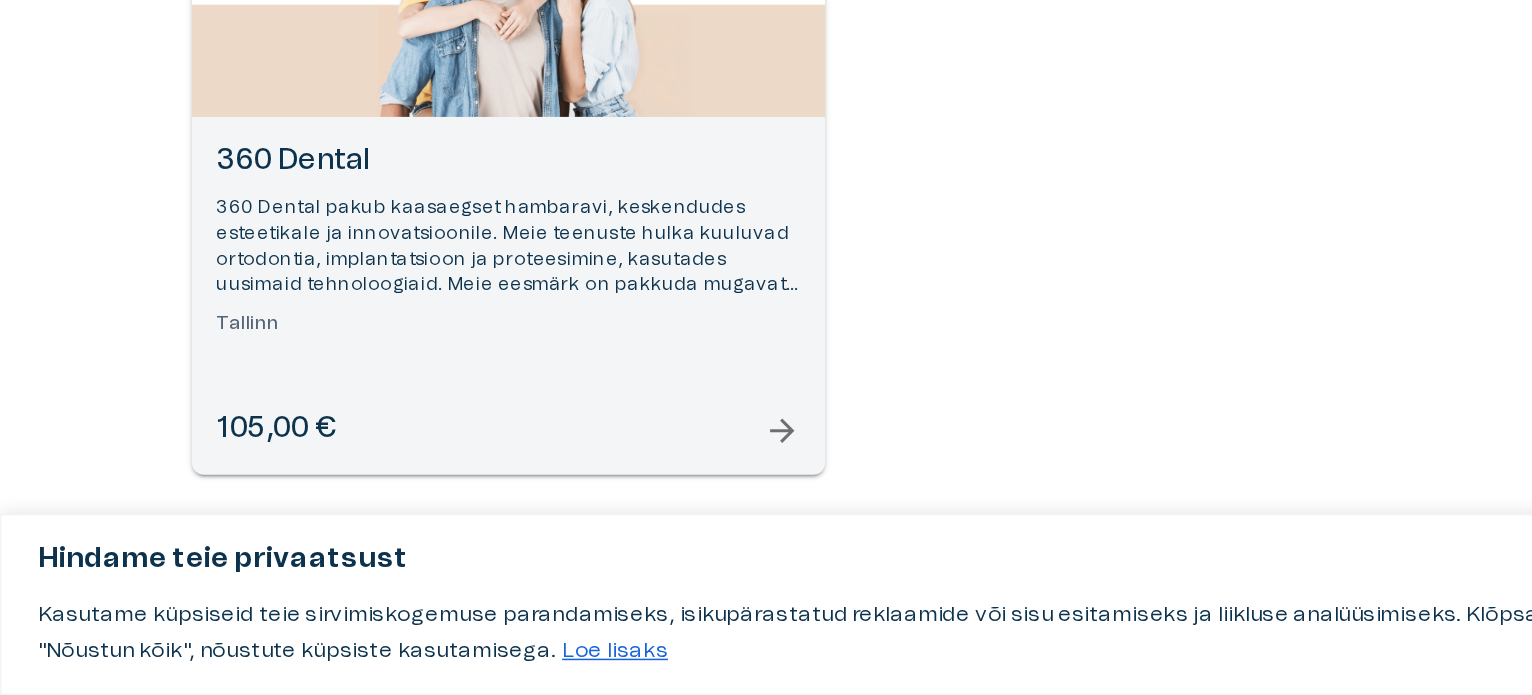 click on "arrow_forward" at bounding box center (514, 521) 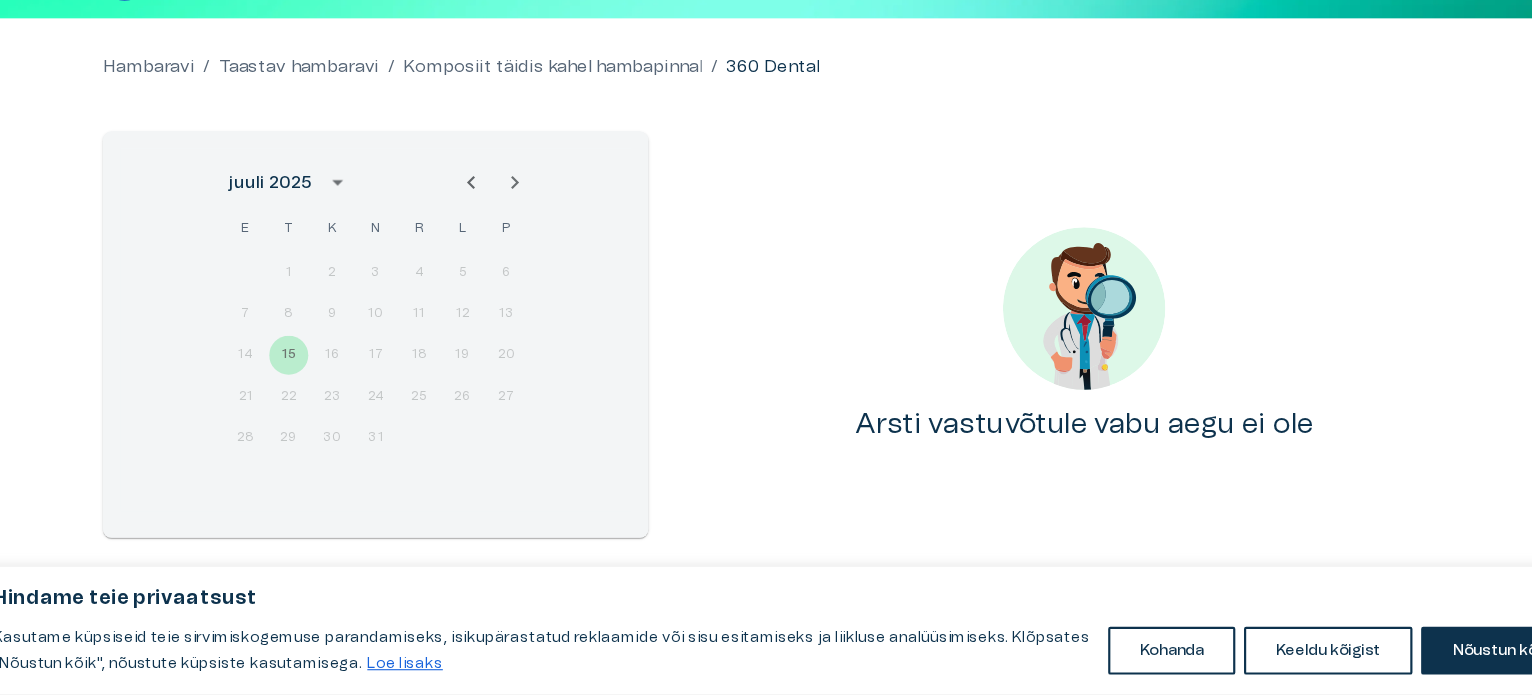 scroll, scrollTop: 105, scrollLeft: 0, axis: vertical 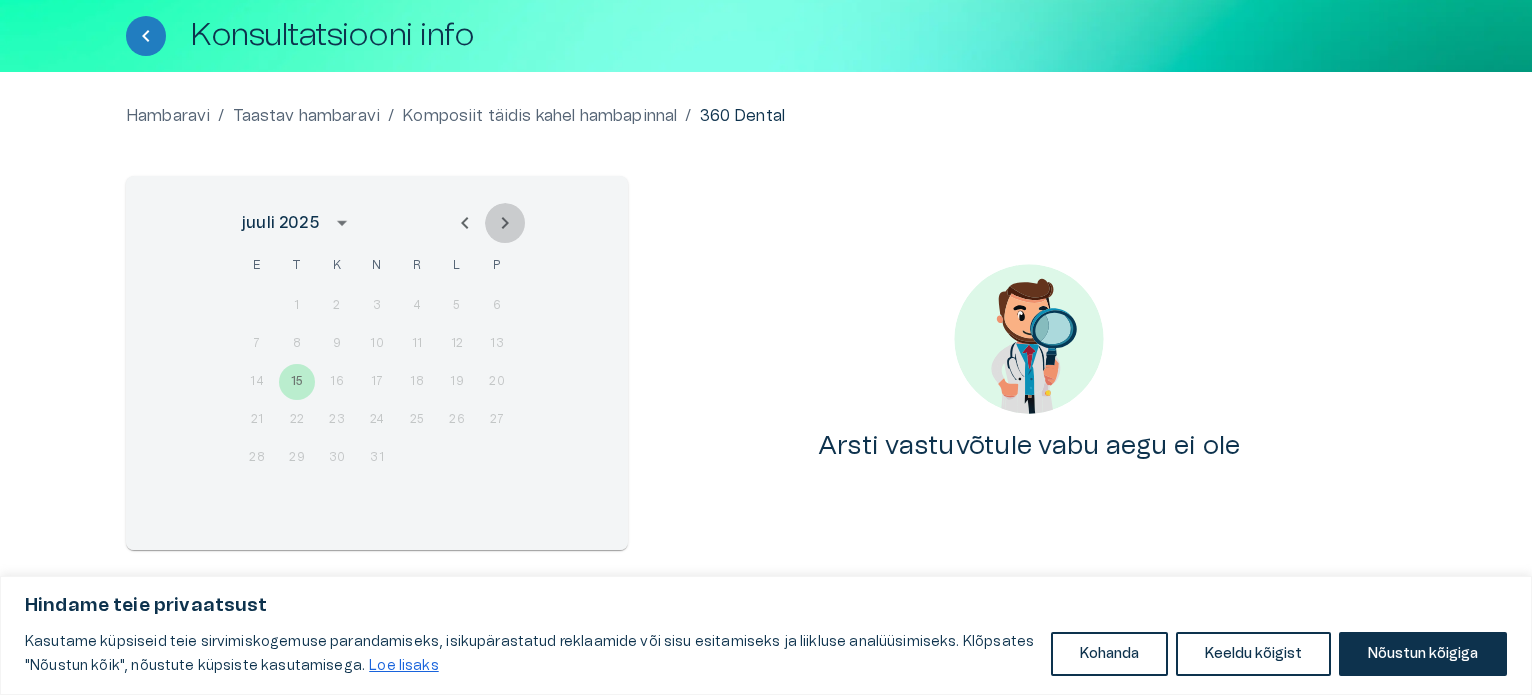 click at bounding box center [505, 223] 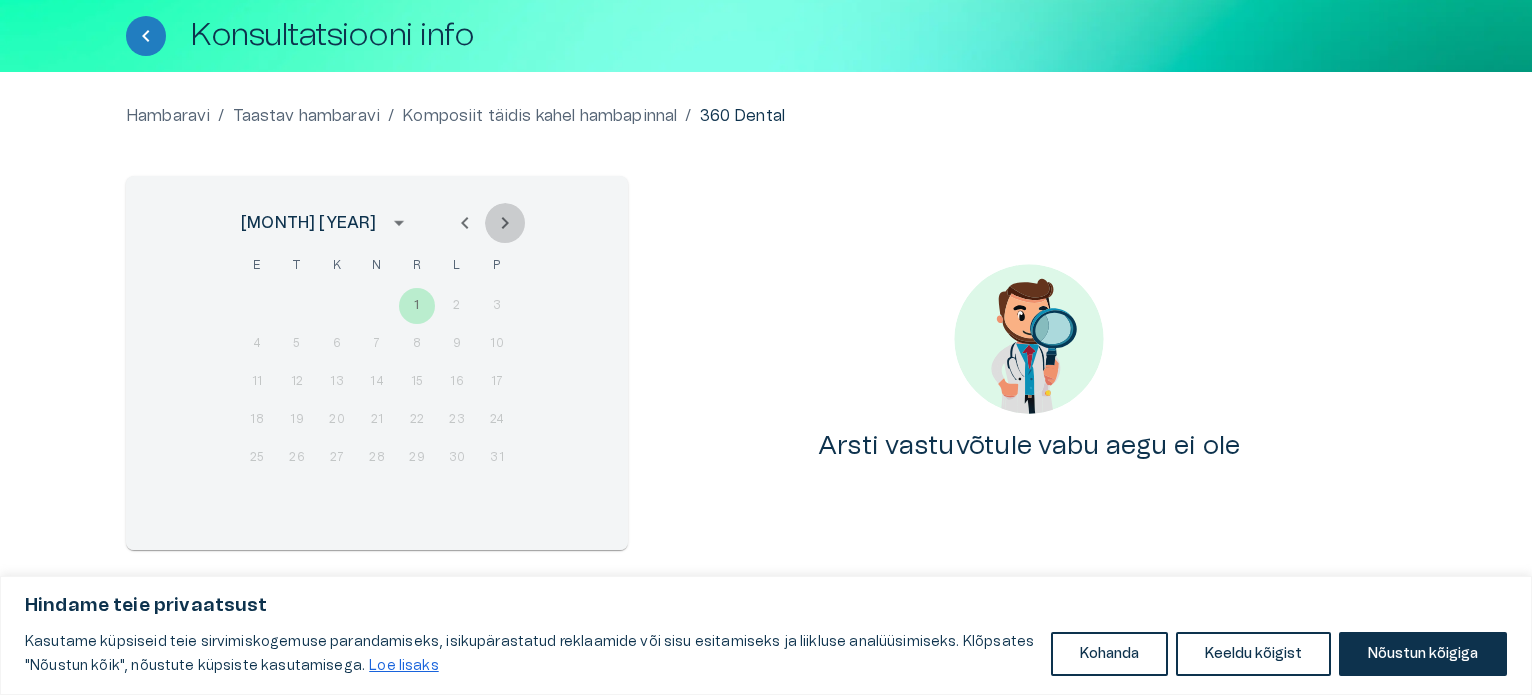 click at bounding box center (505, 223) 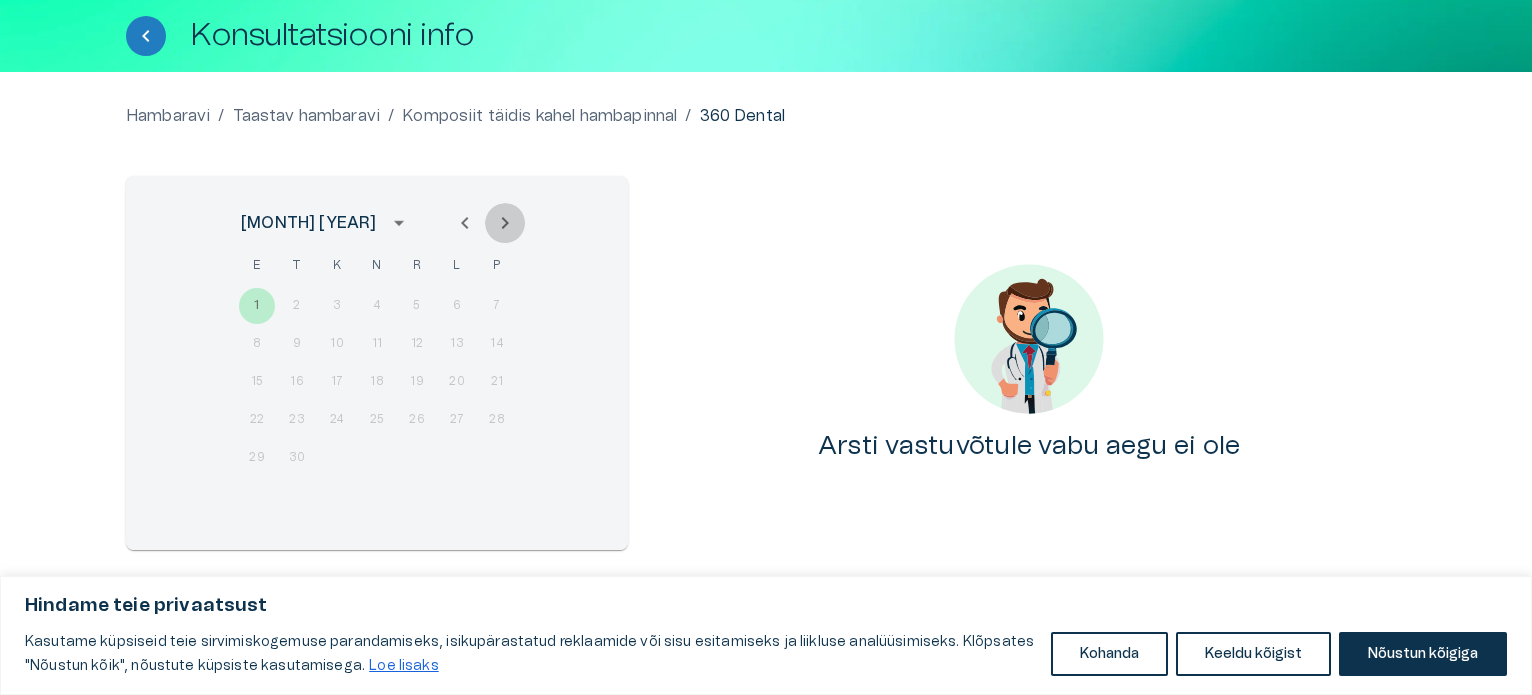 click 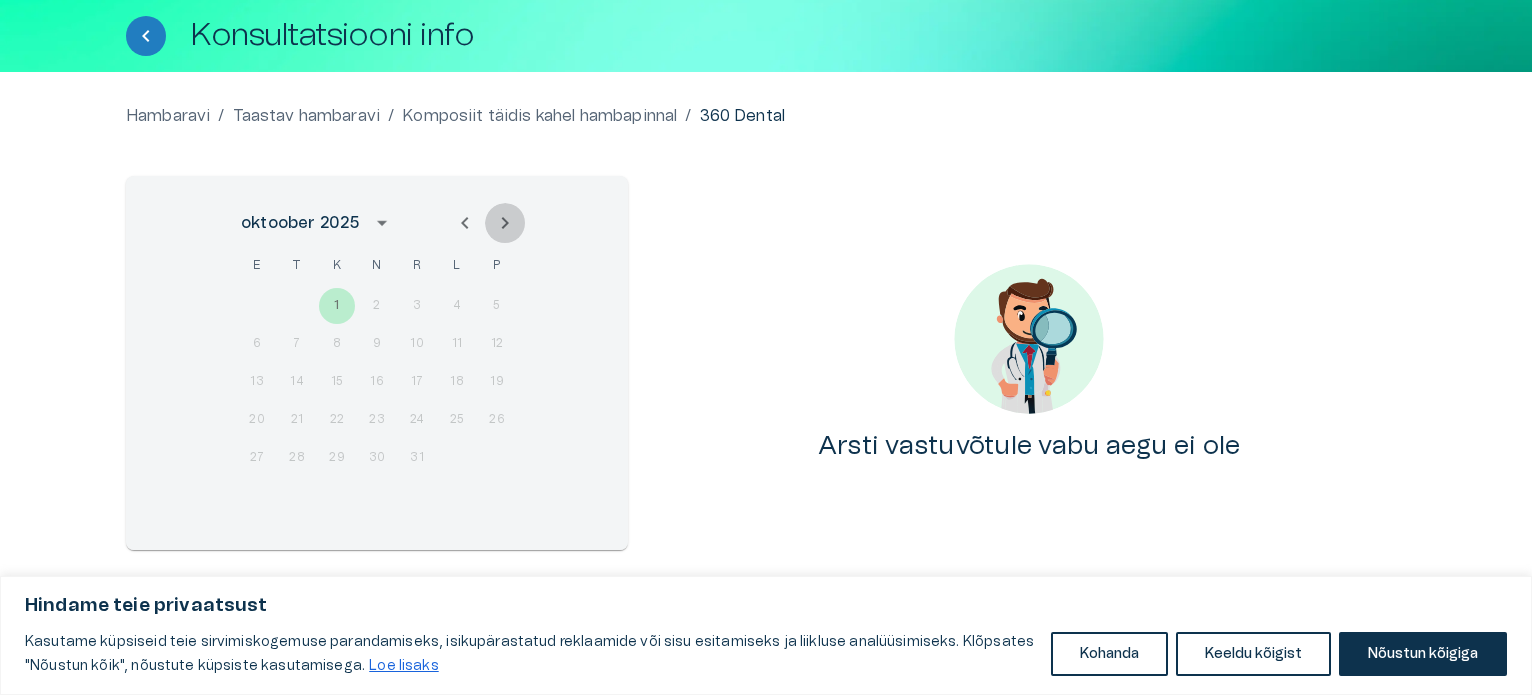 click 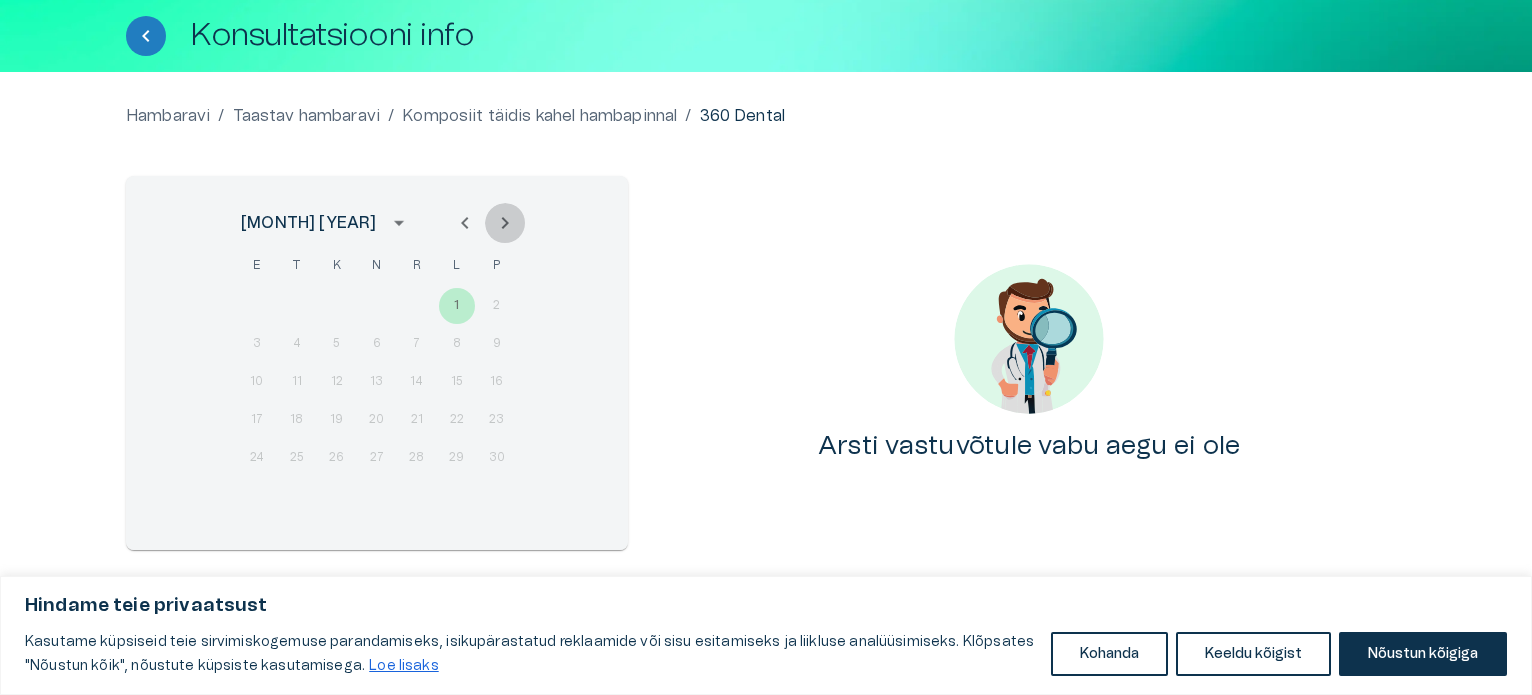 click 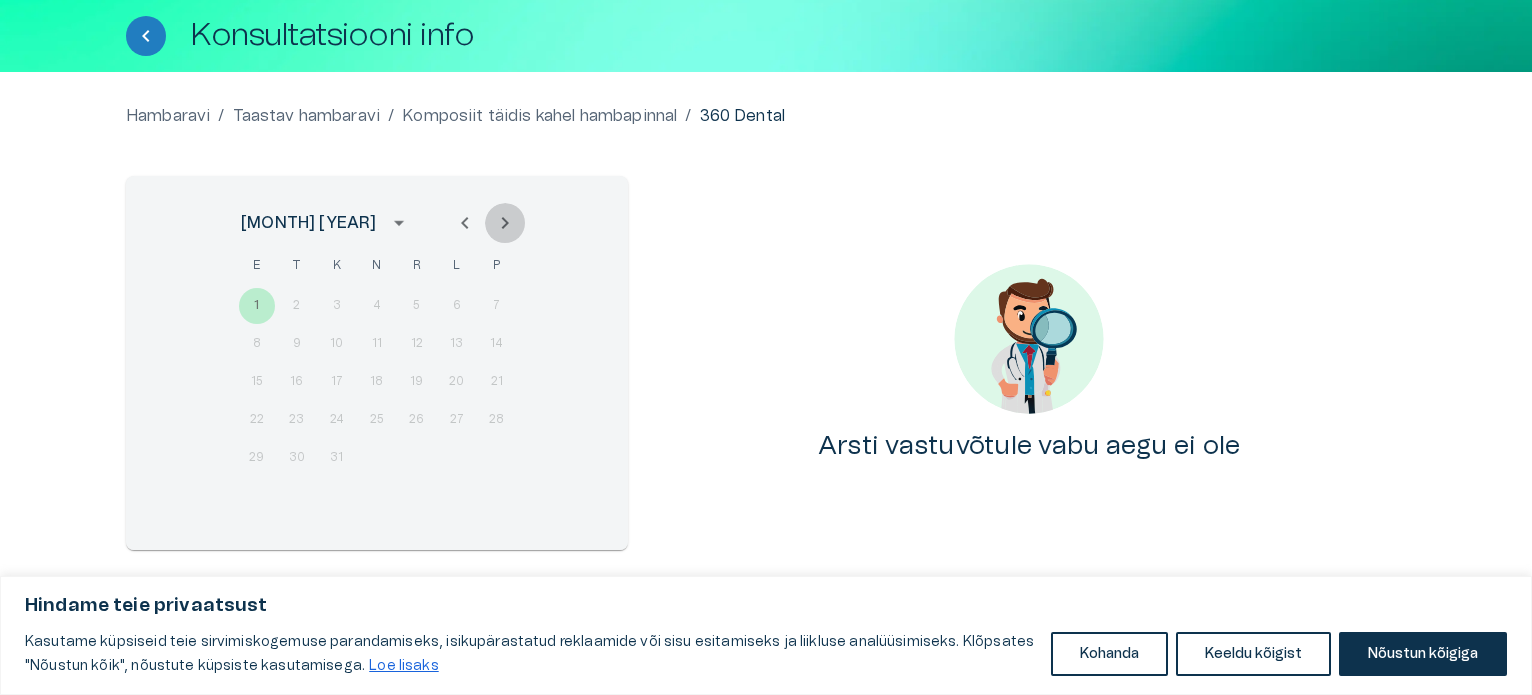 click 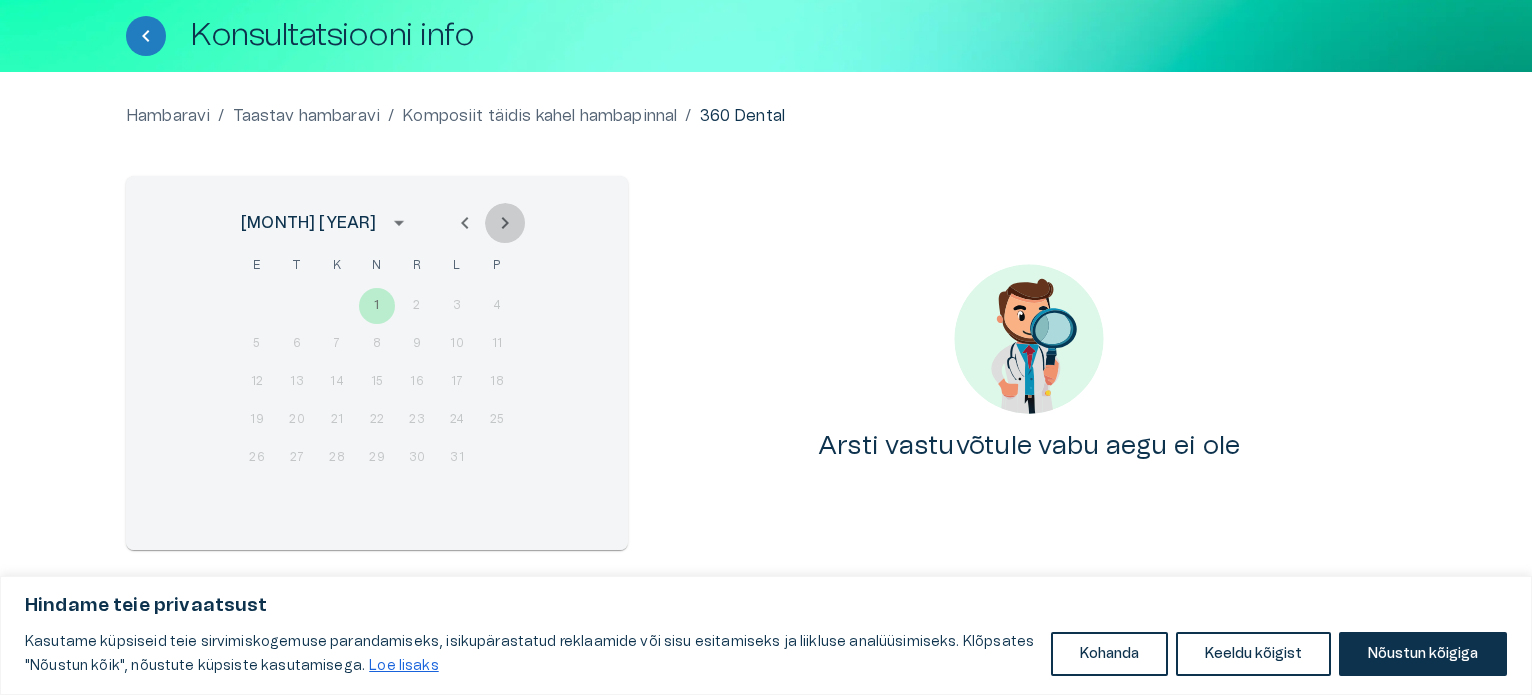 click 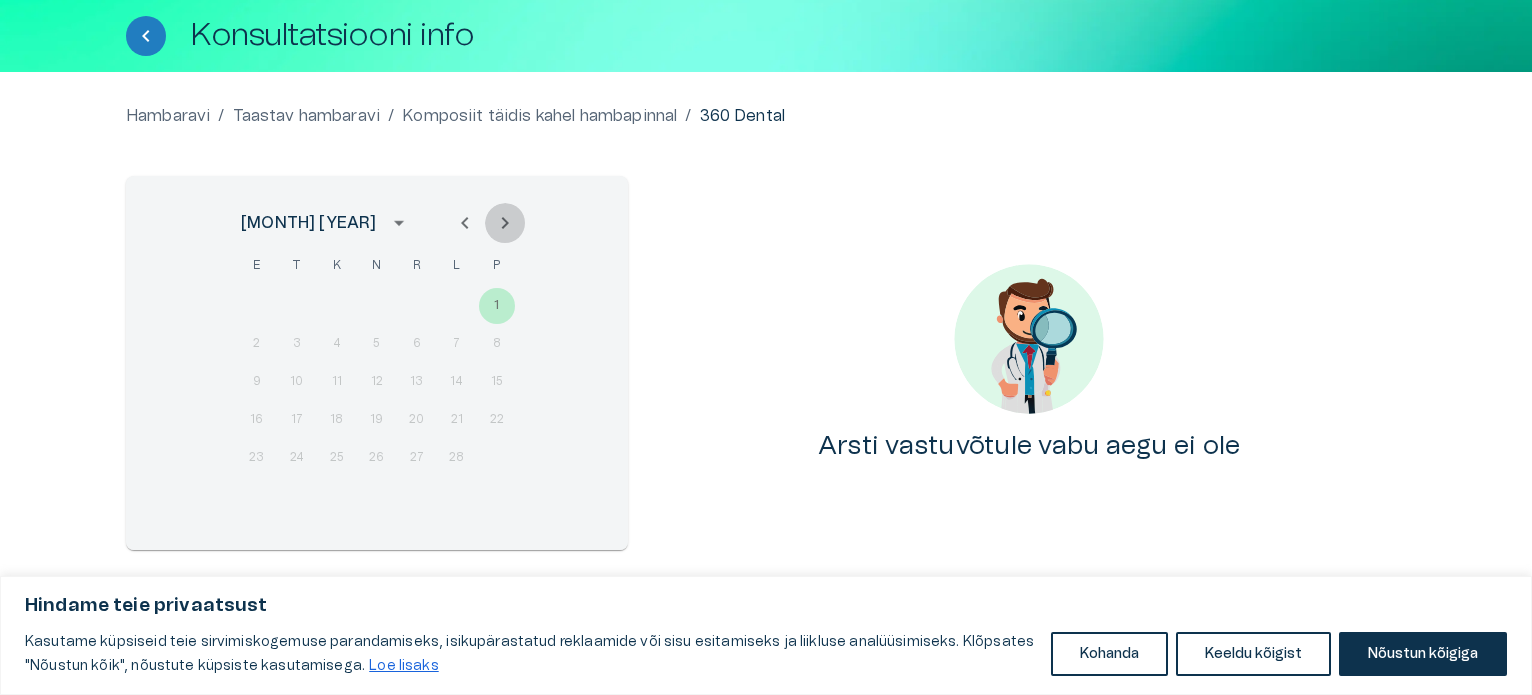 click 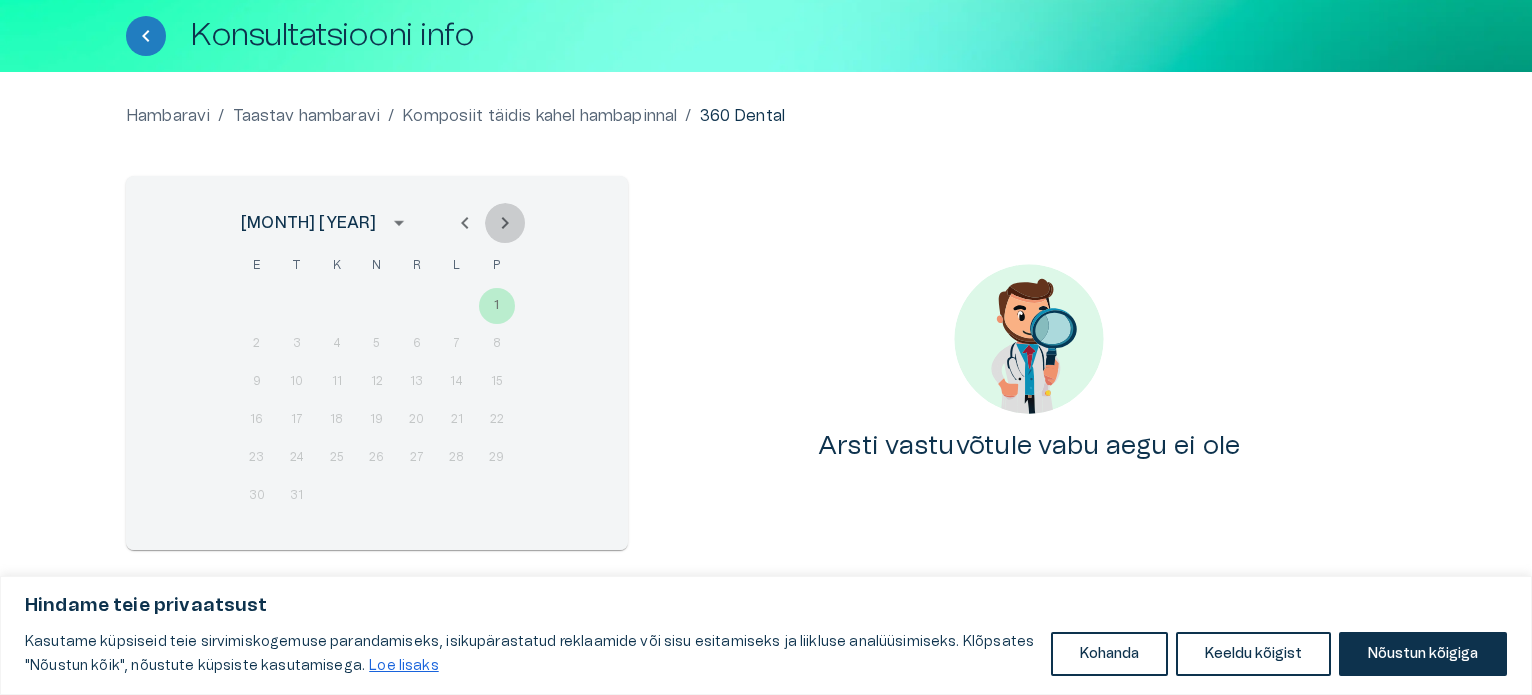 click 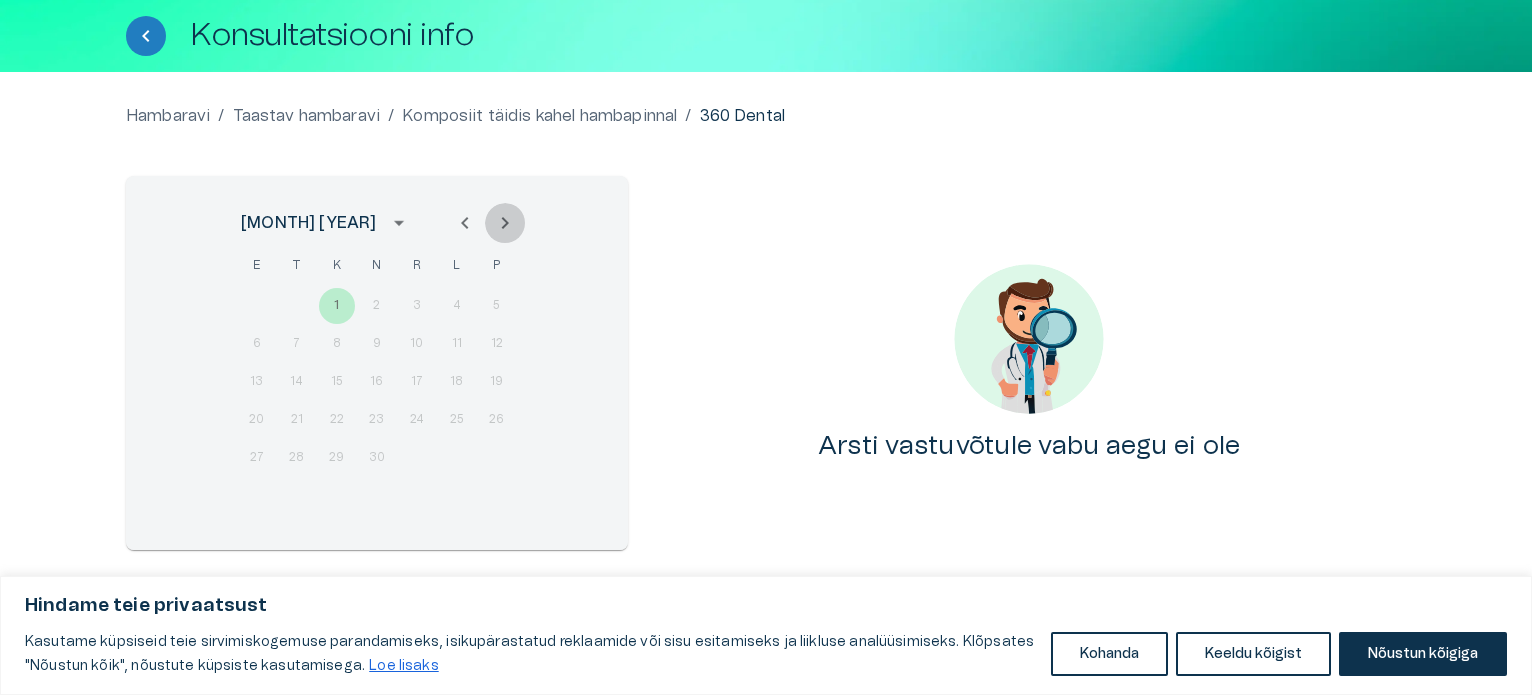 click 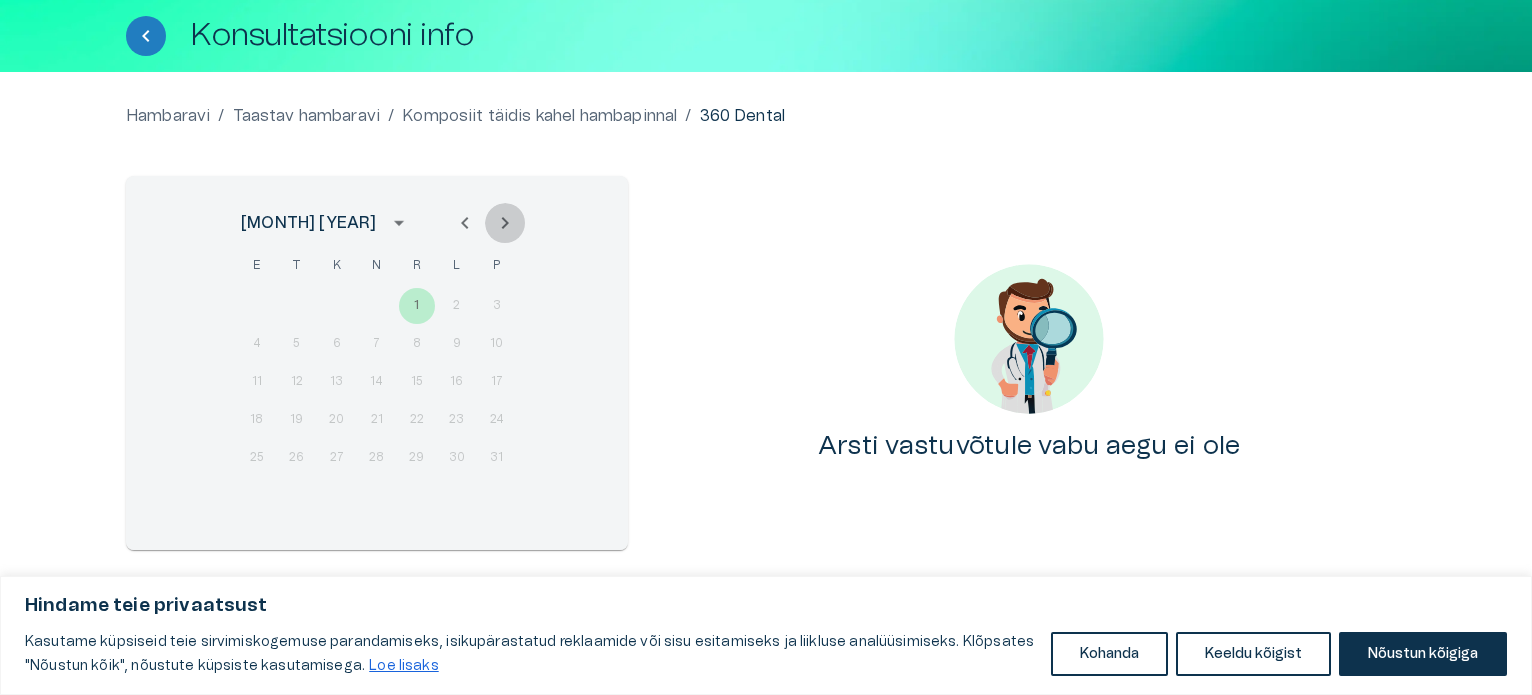 click 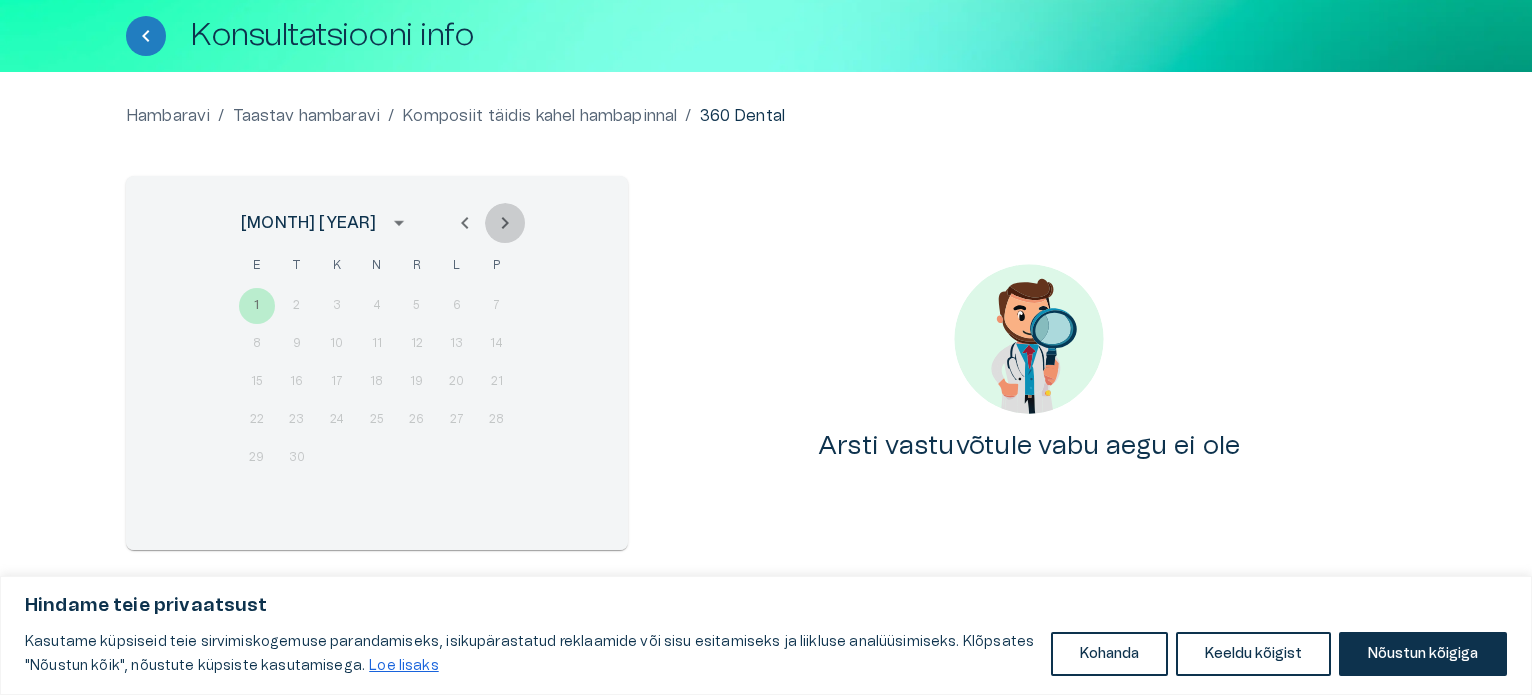 click 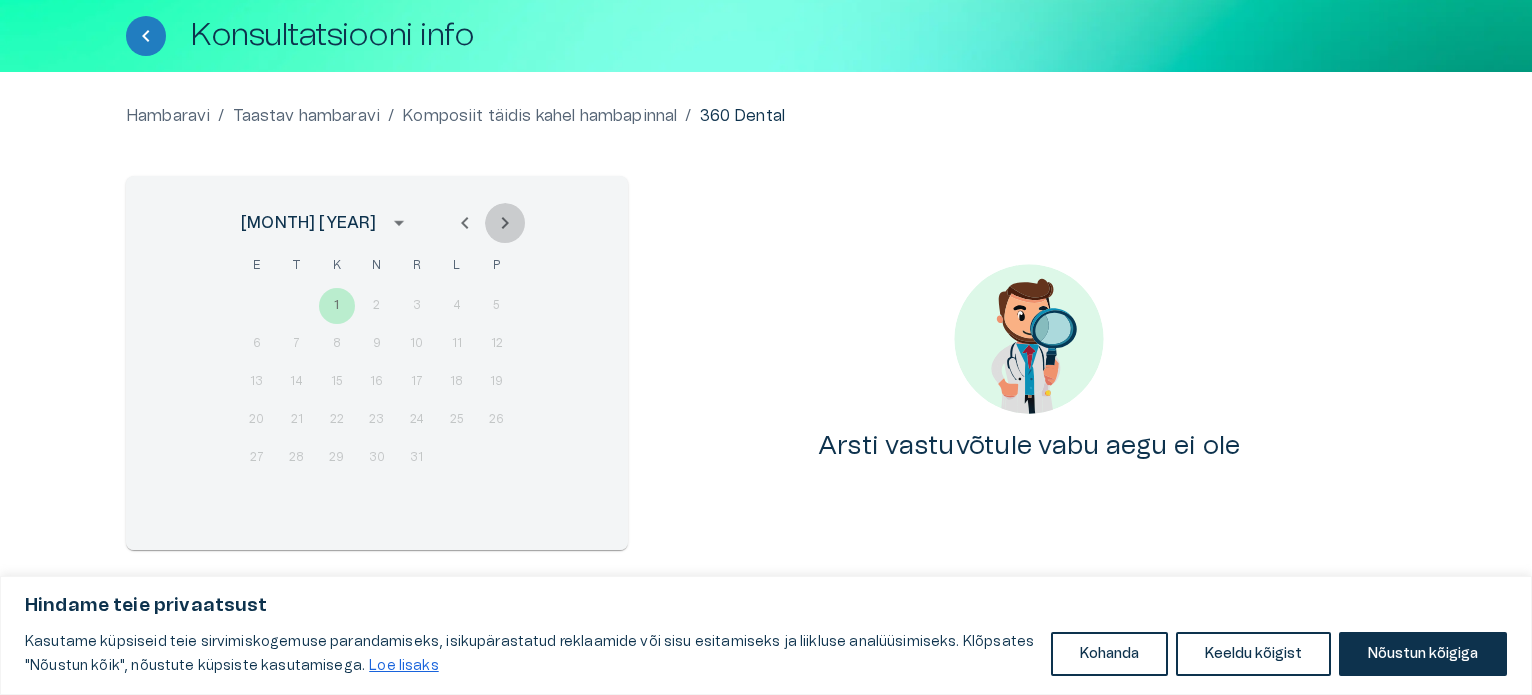 click 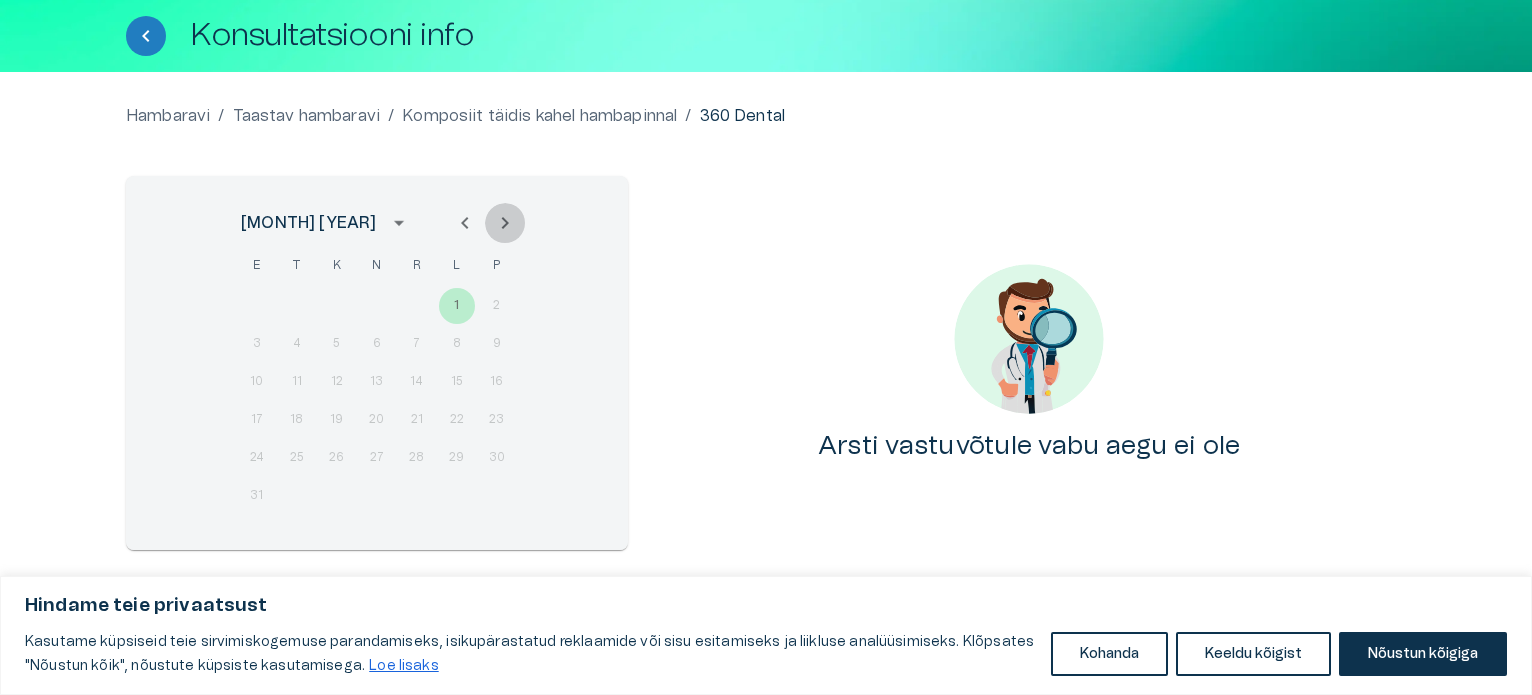 click 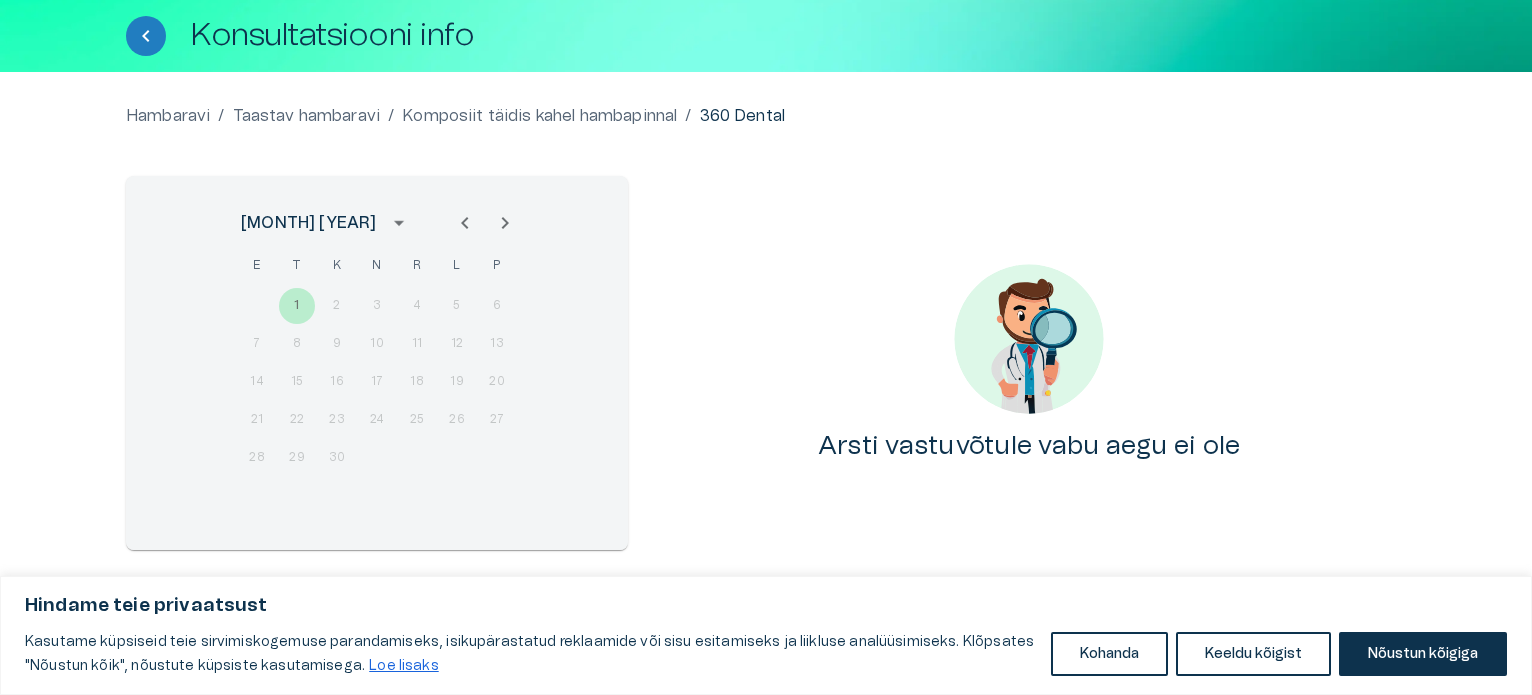 click on "1 2 3 4 5 6" at bounding box center [377, 306] 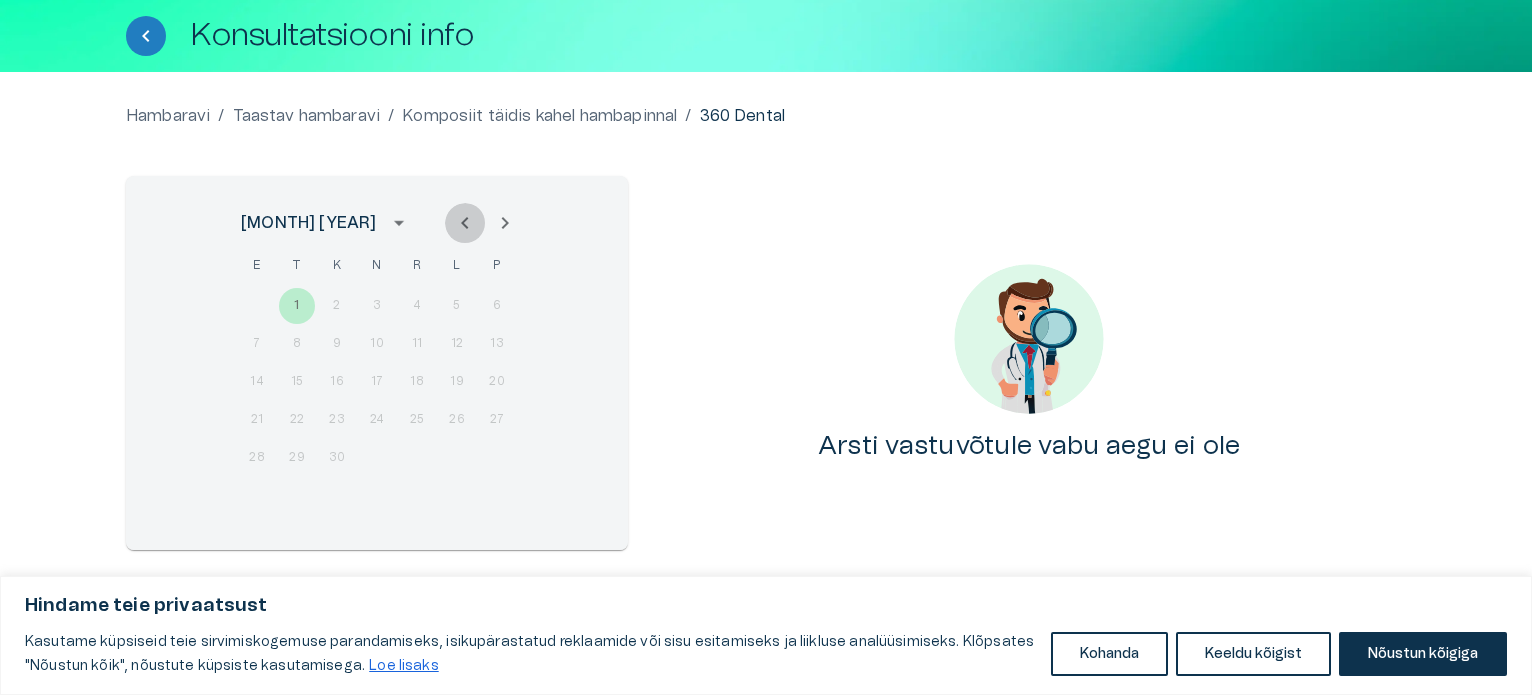 click 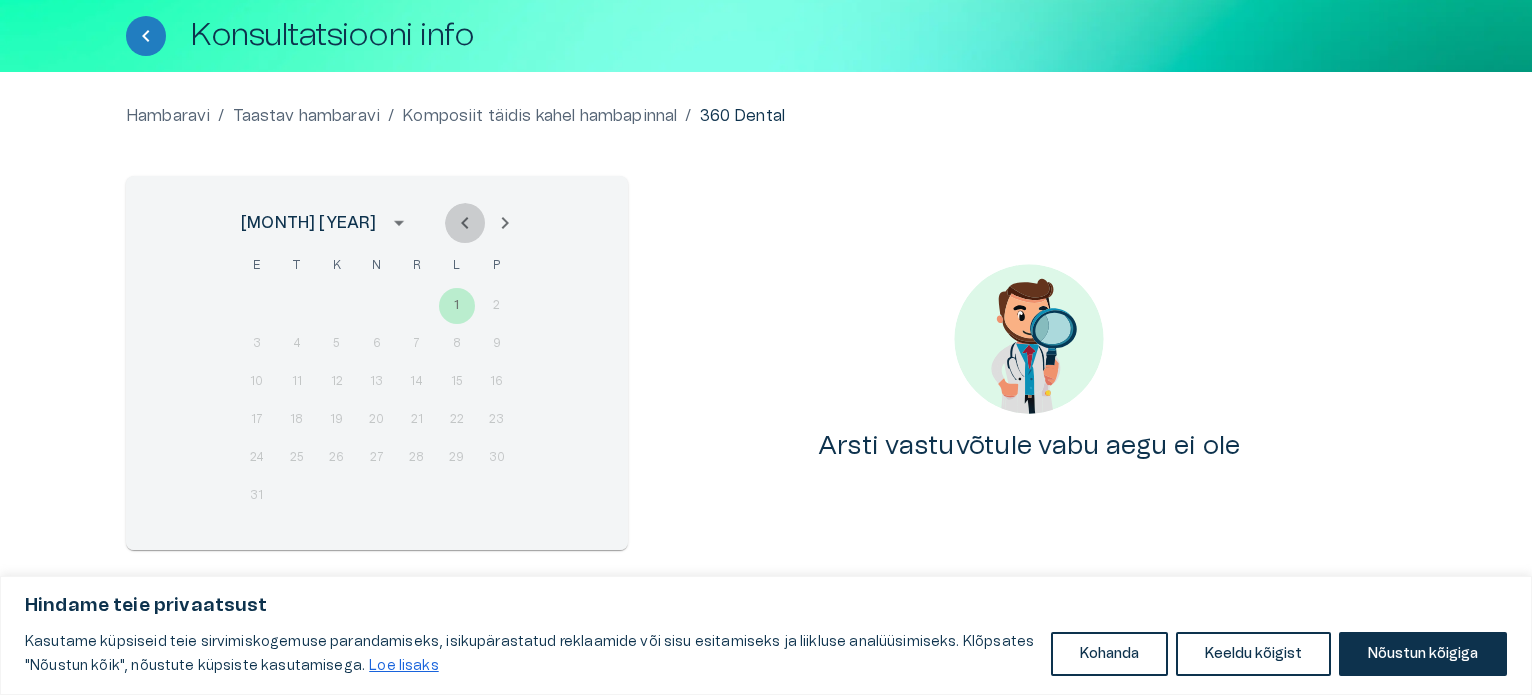 click 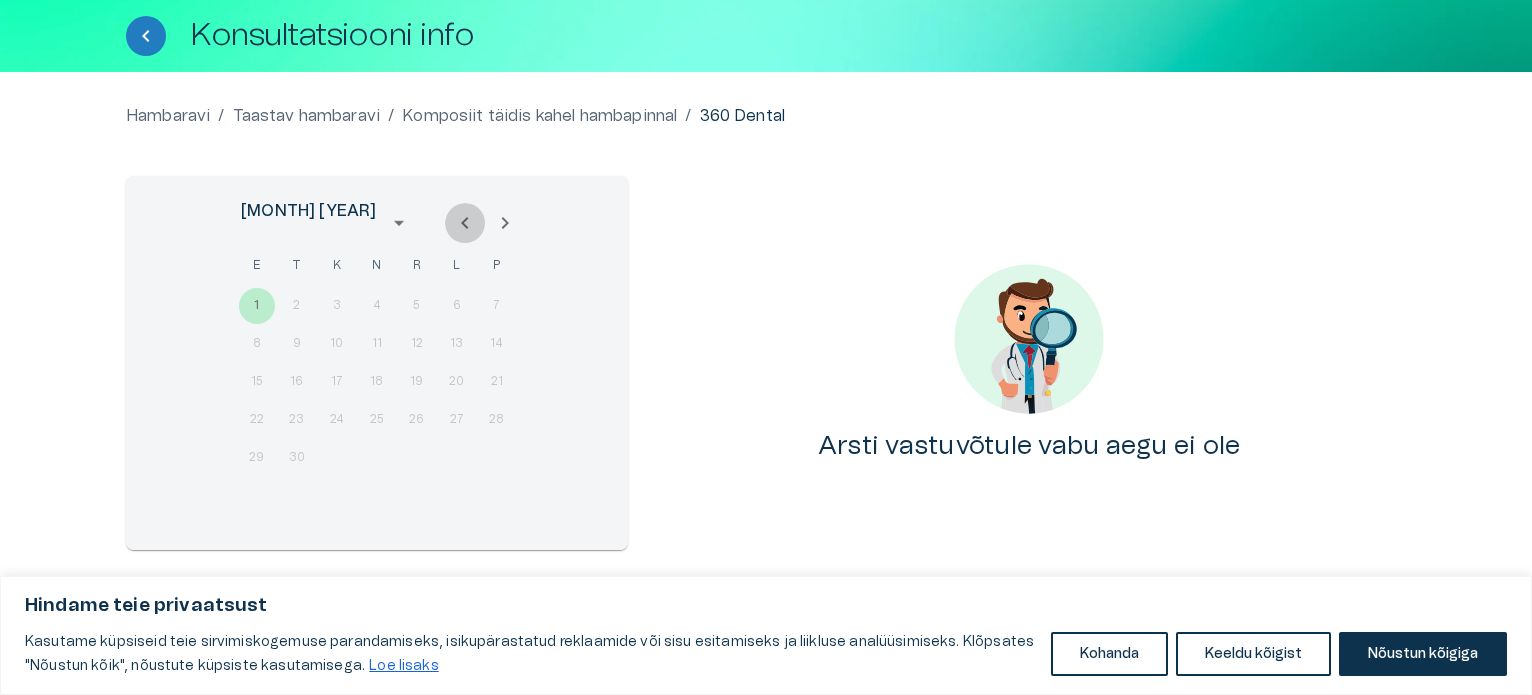 click 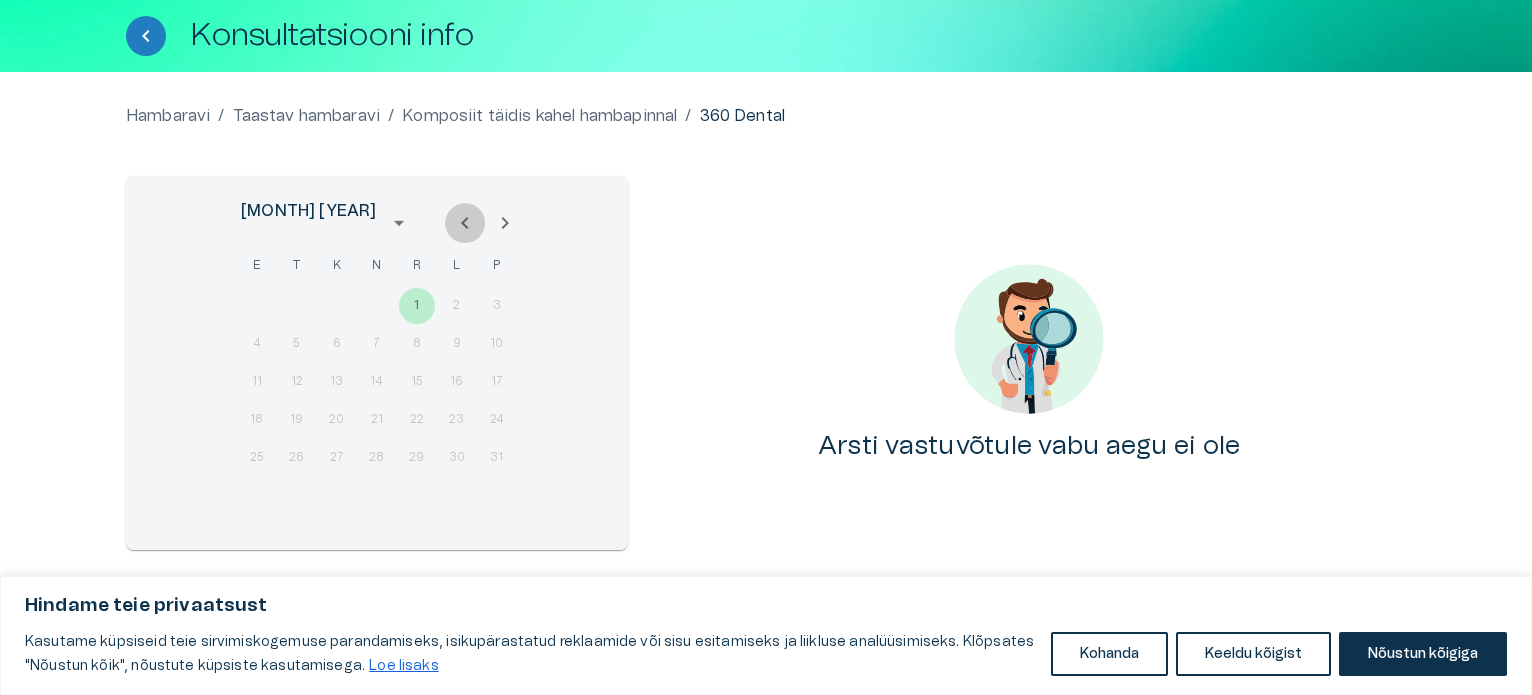 click 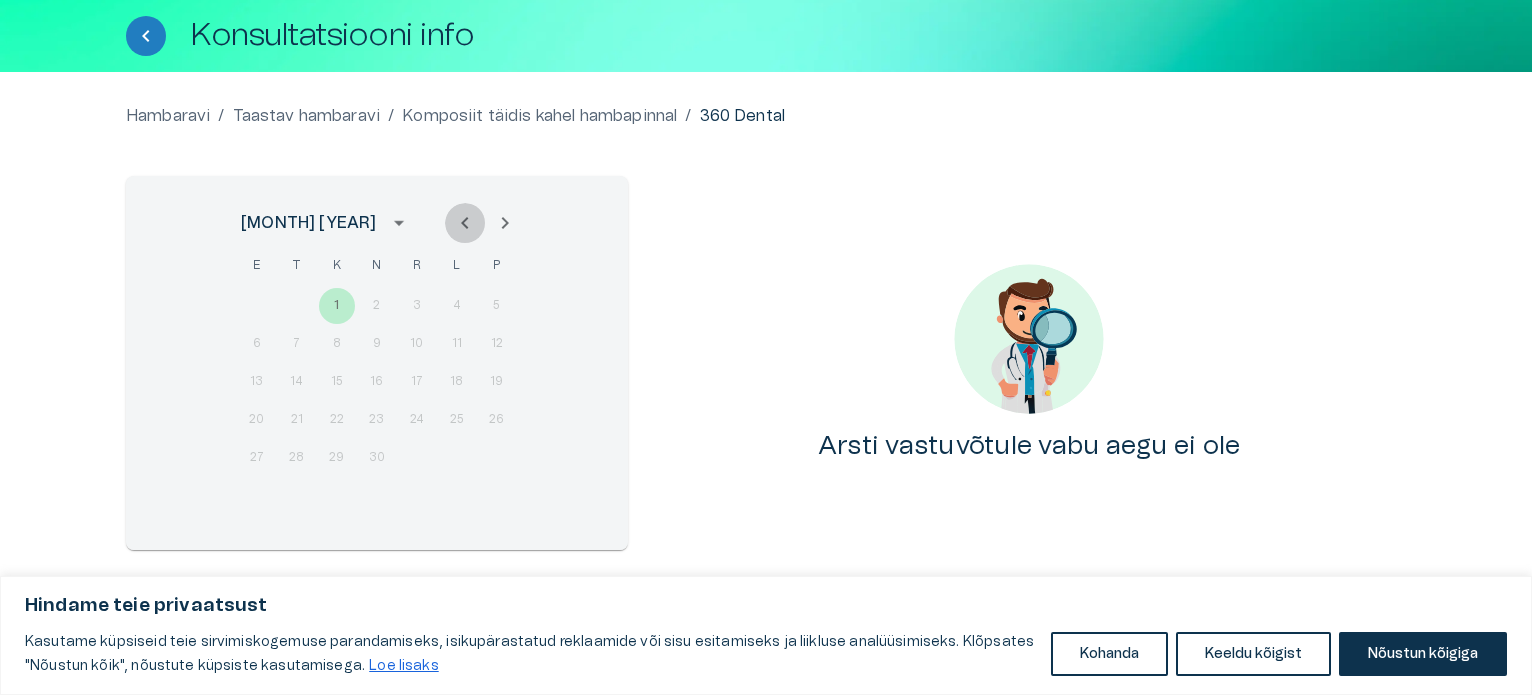 click 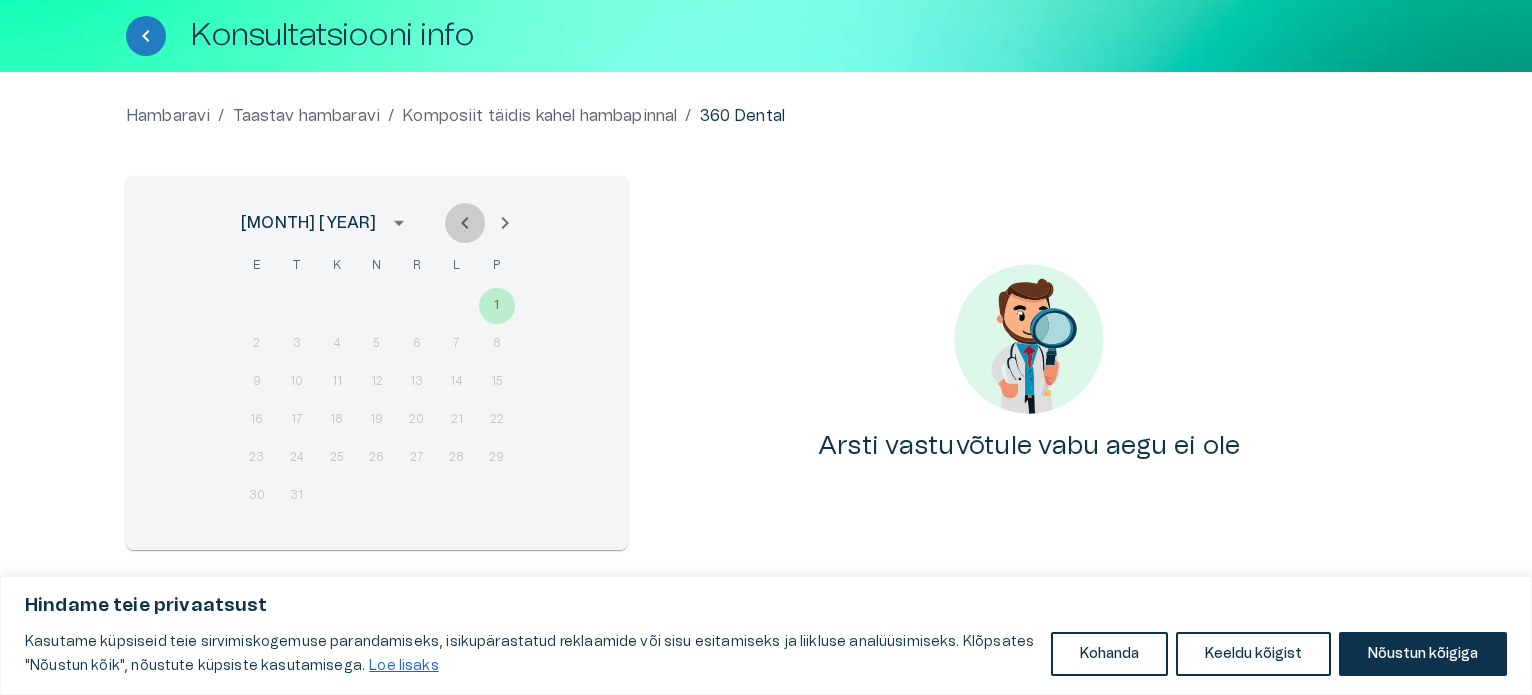 click 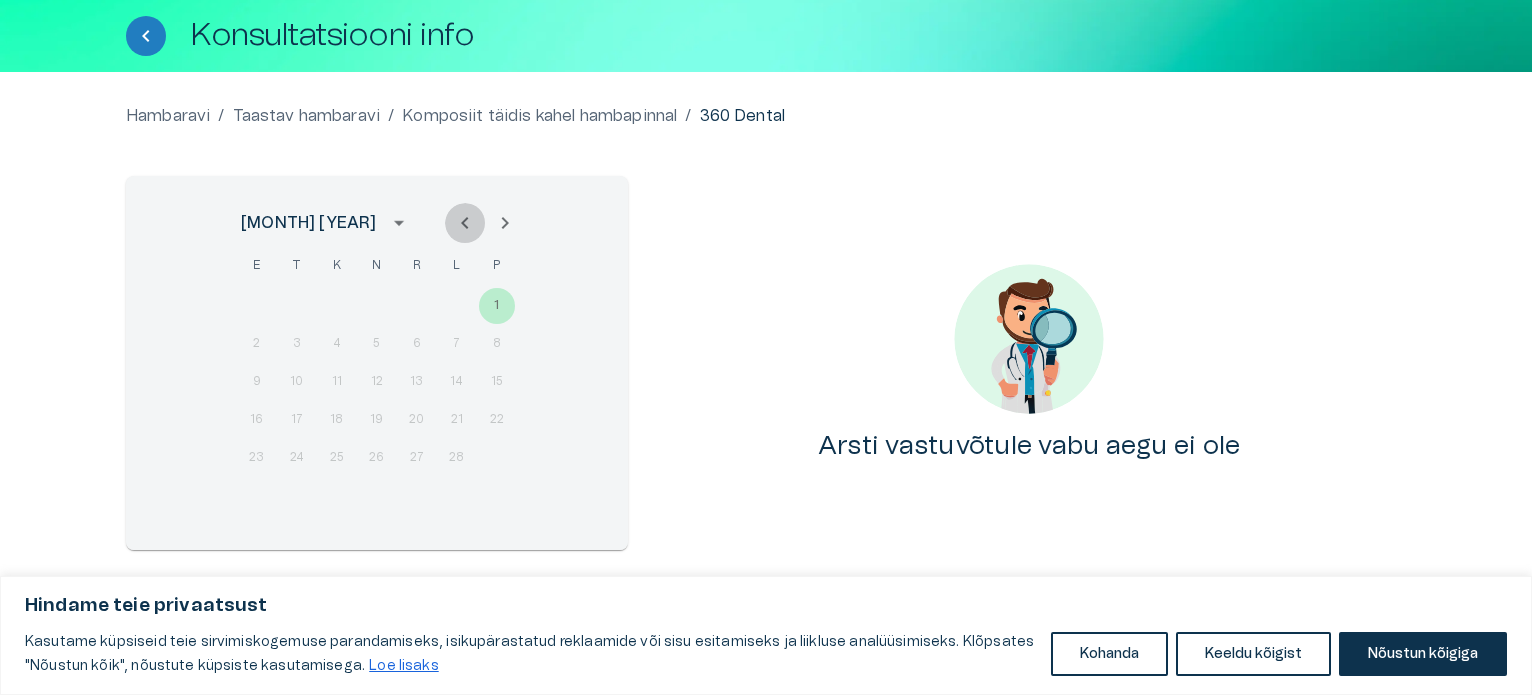 click 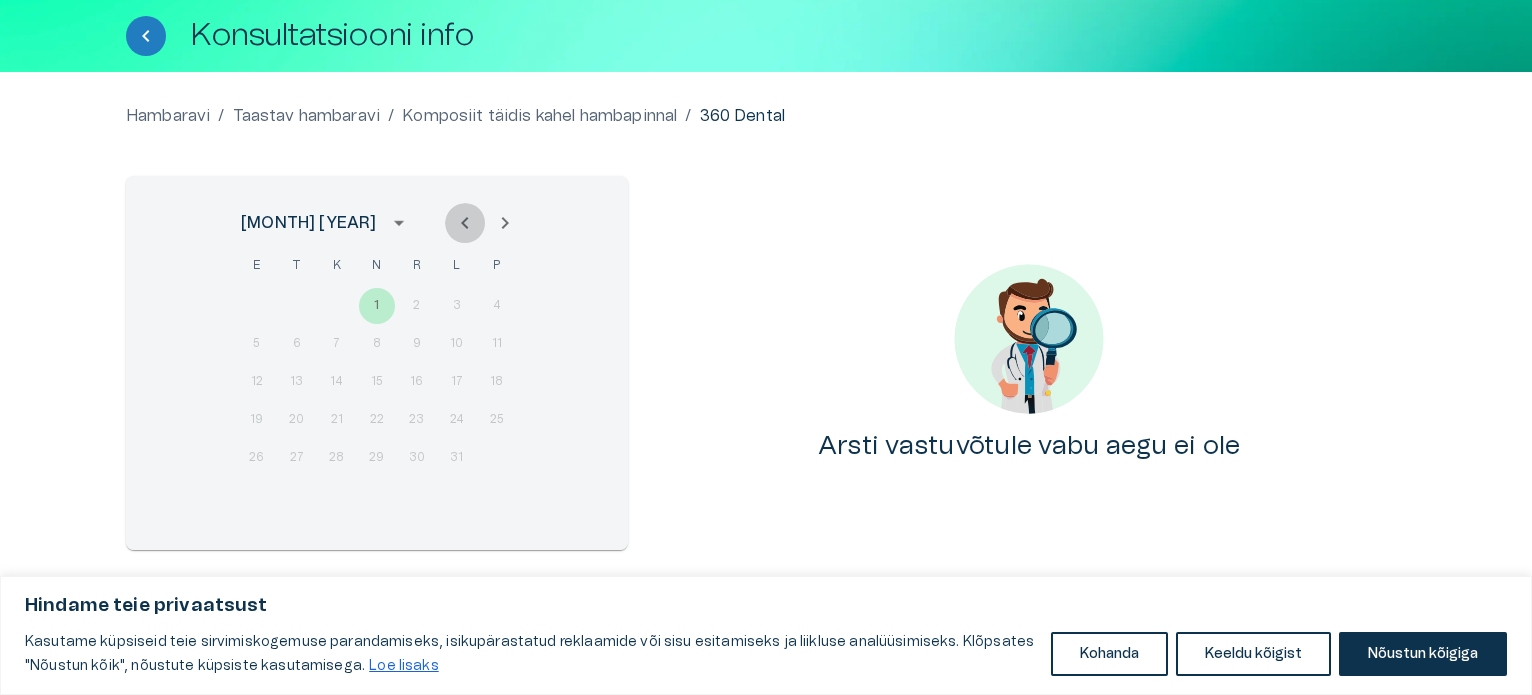 click 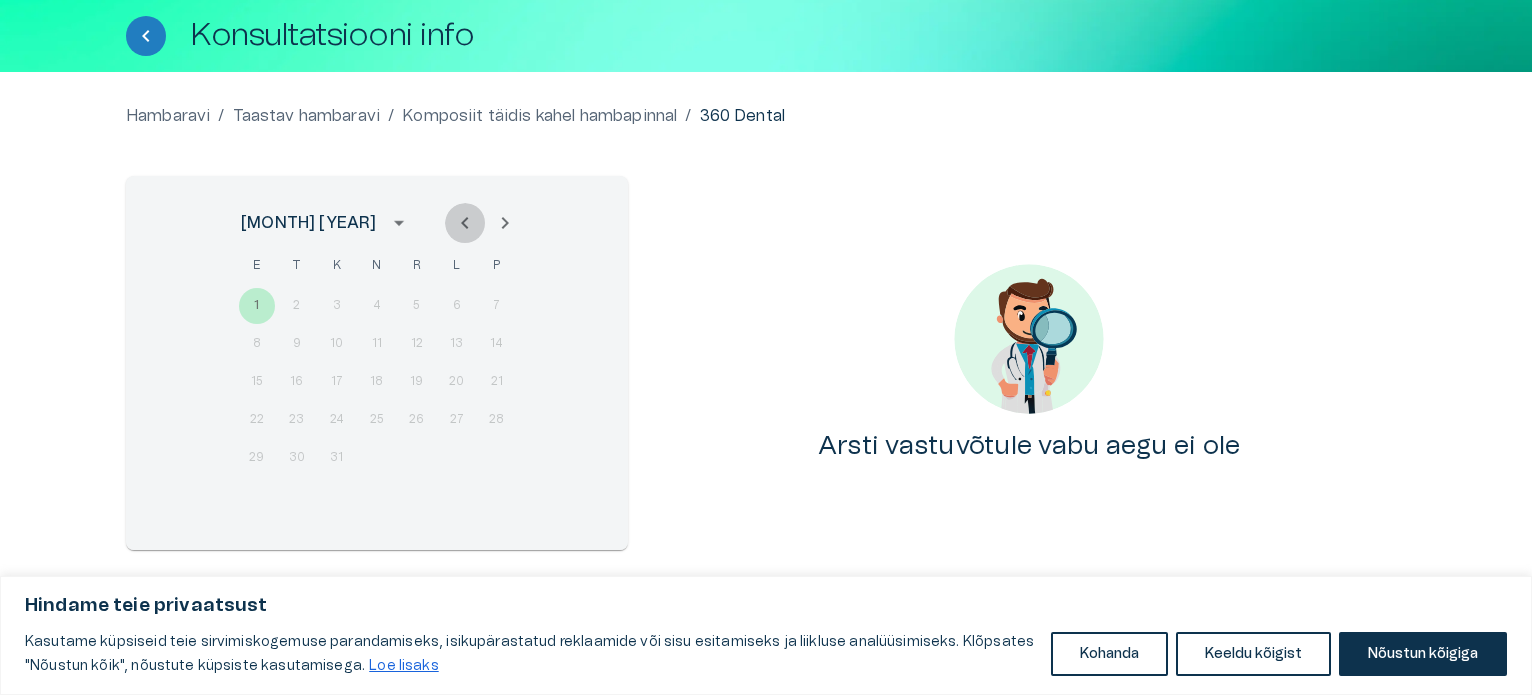 click 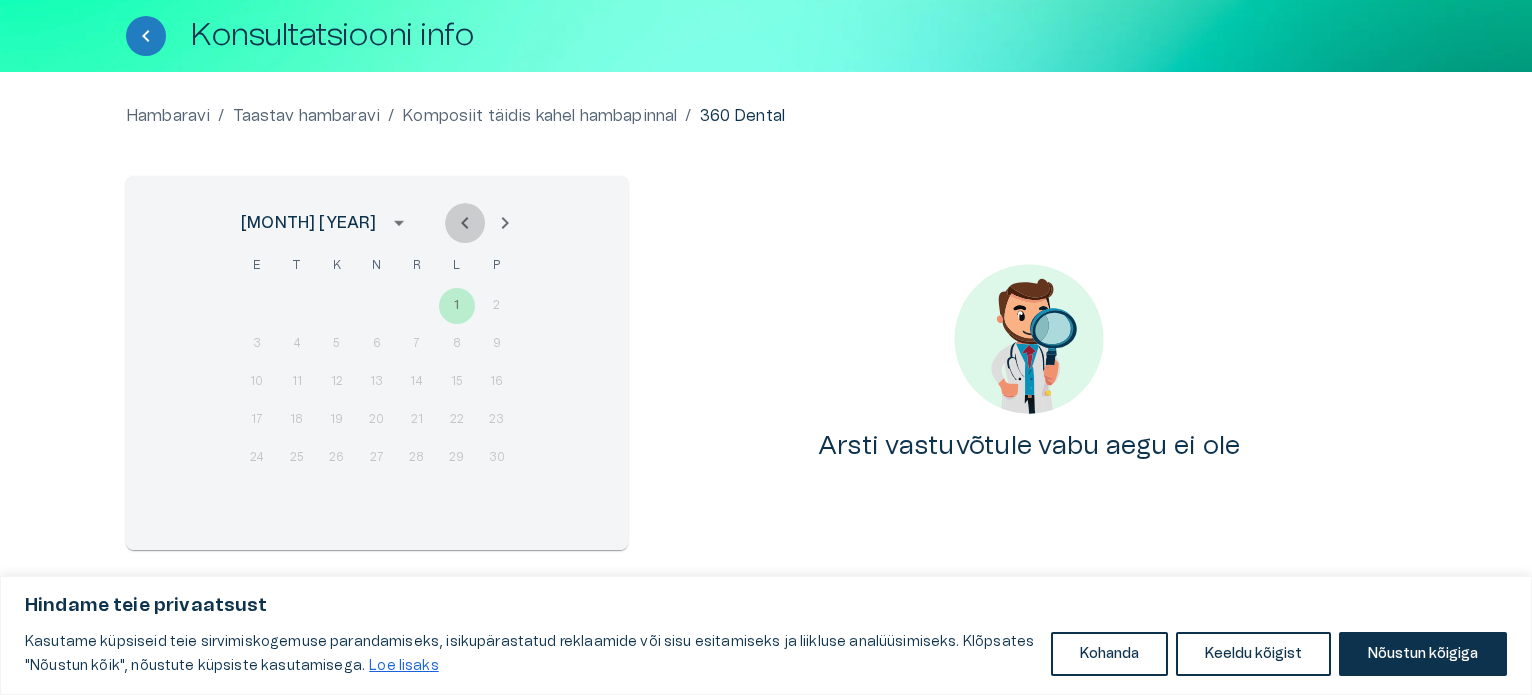 click 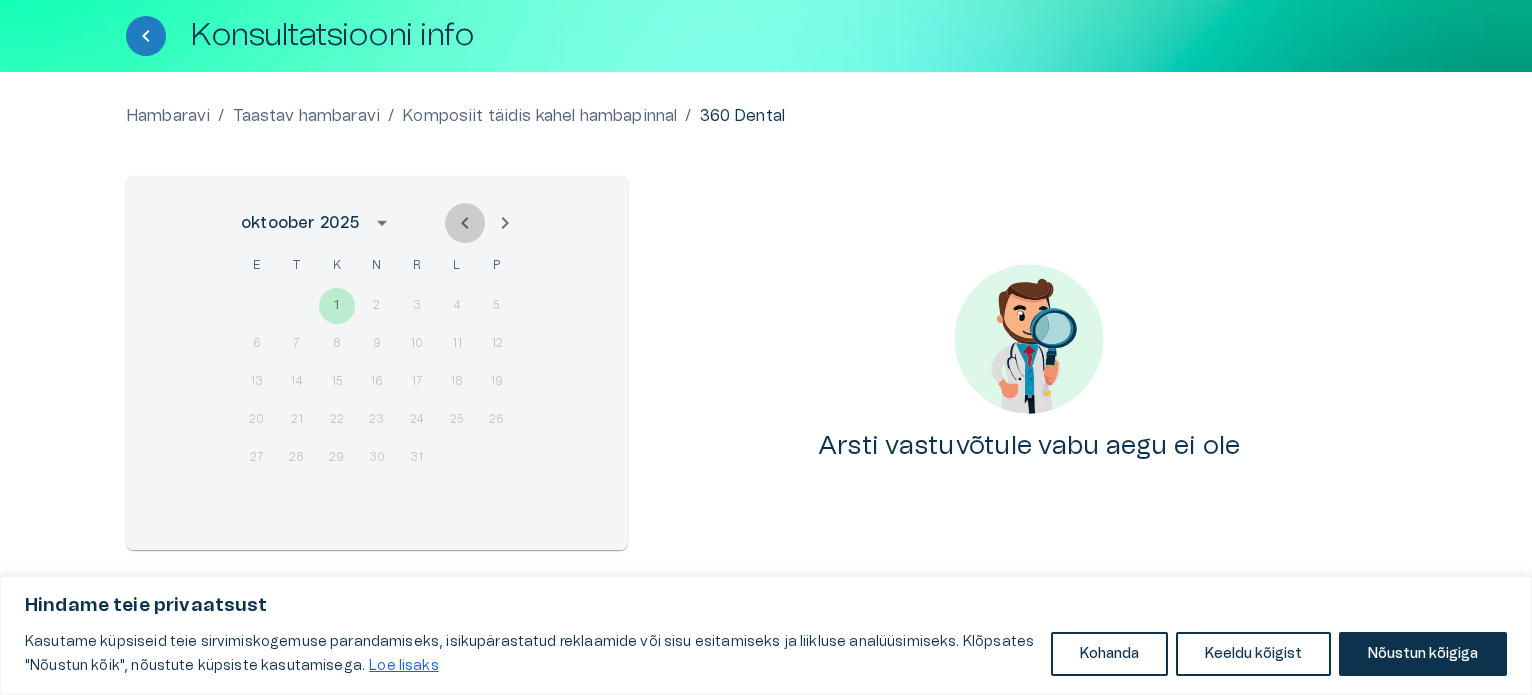 click 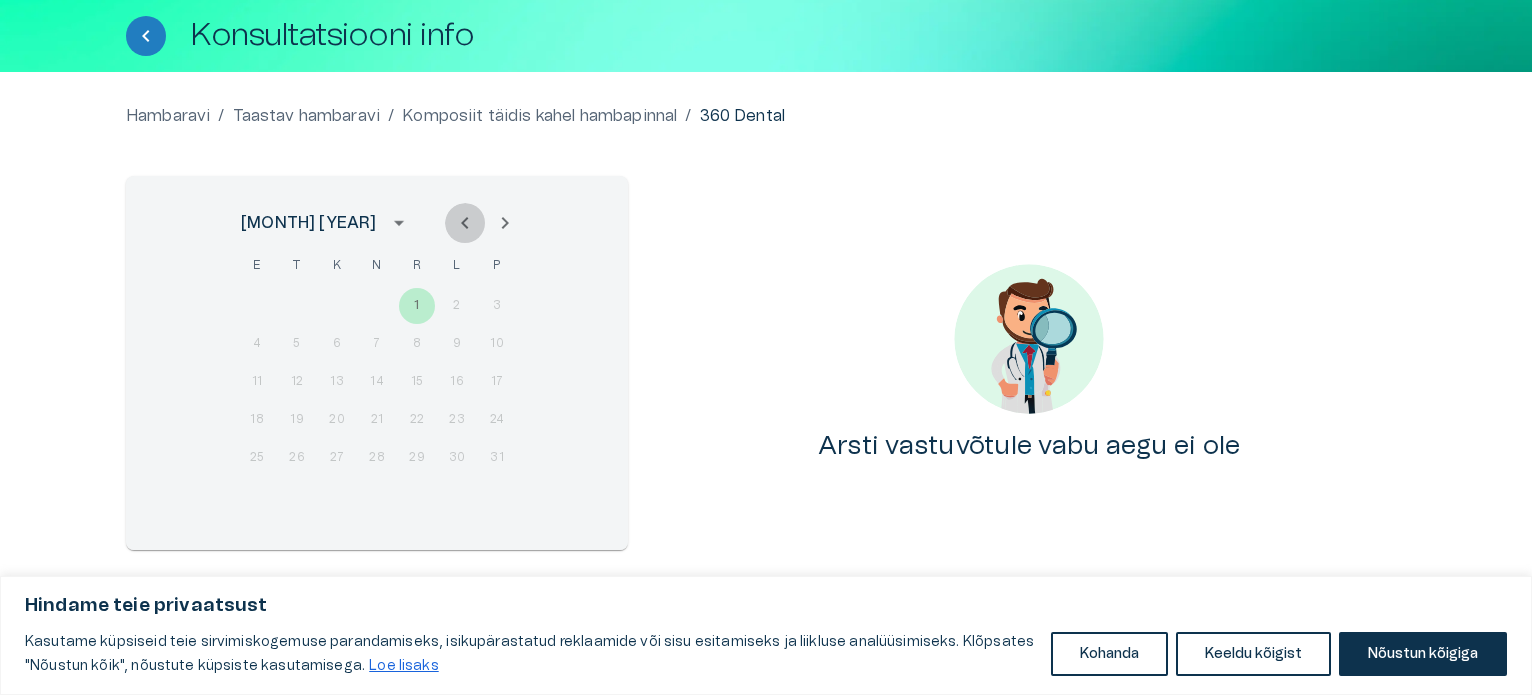 click 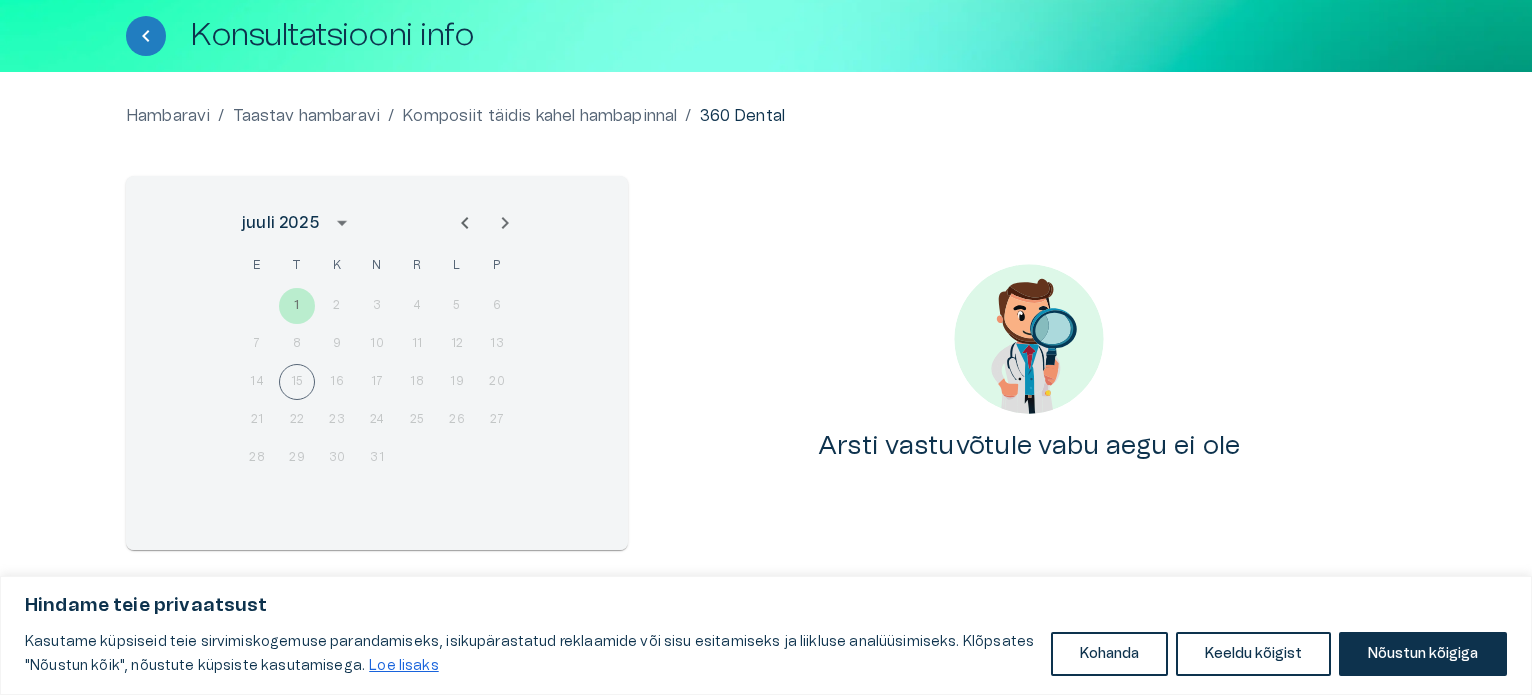 click on "14 15 16 17 18 19 20" at bounding box center (377, 382) 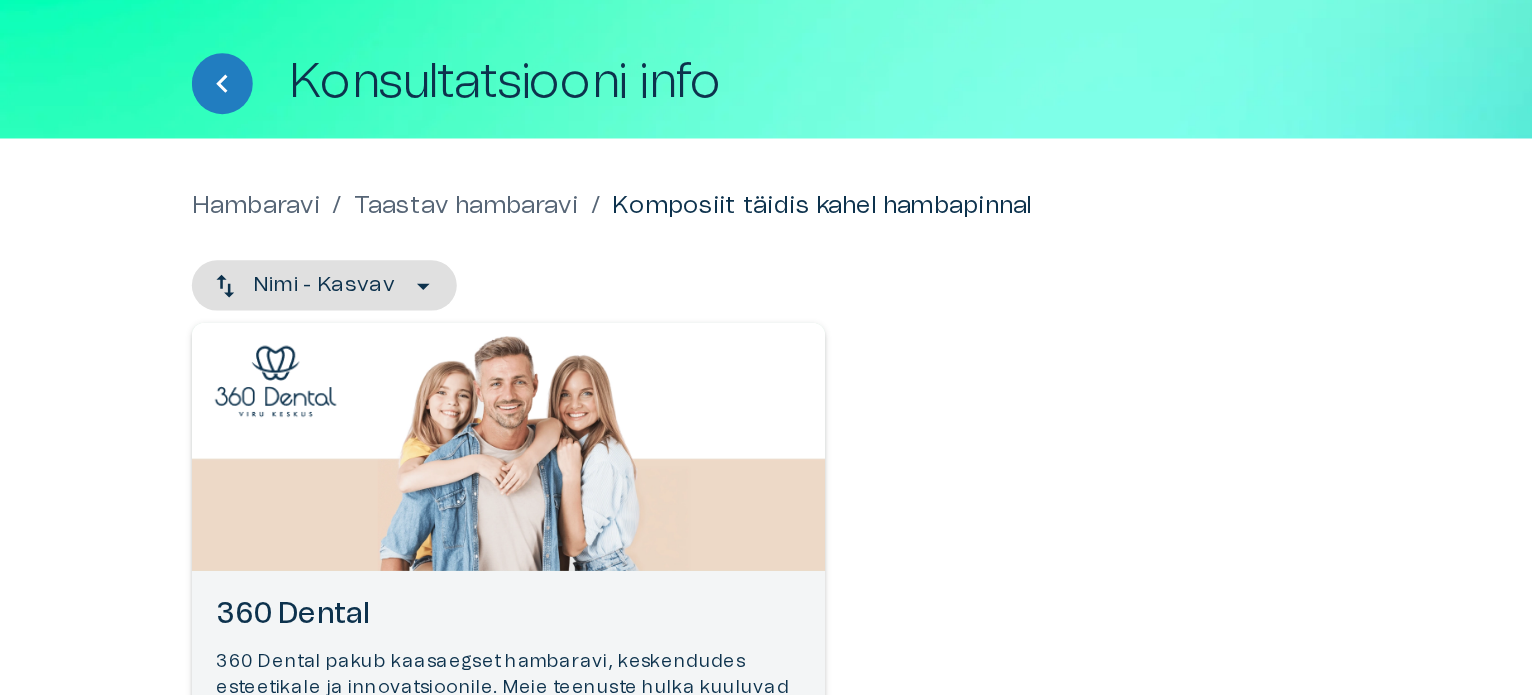 scroll, scrollTop: 57, scrollLeft: 0, axis: vertical 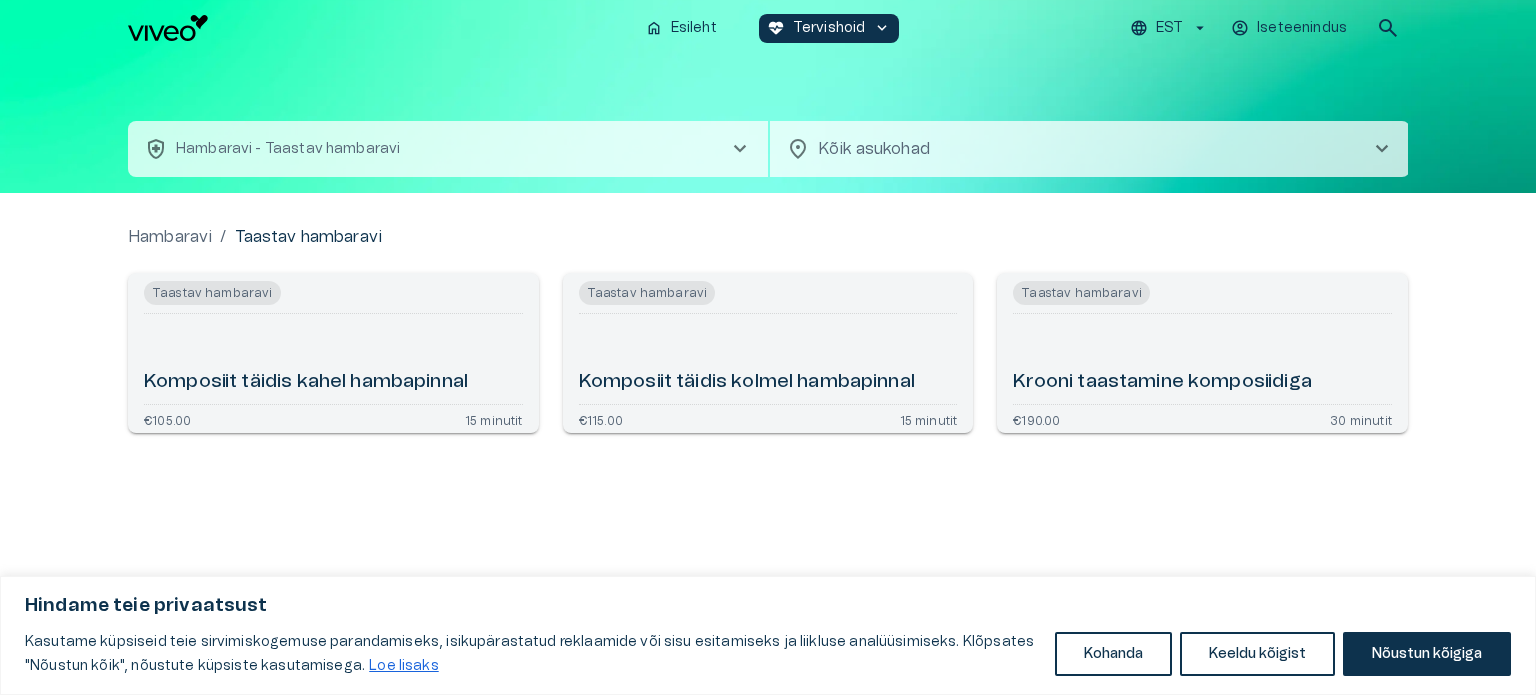 click on "chevron_right" at bounding box center (740, 149) 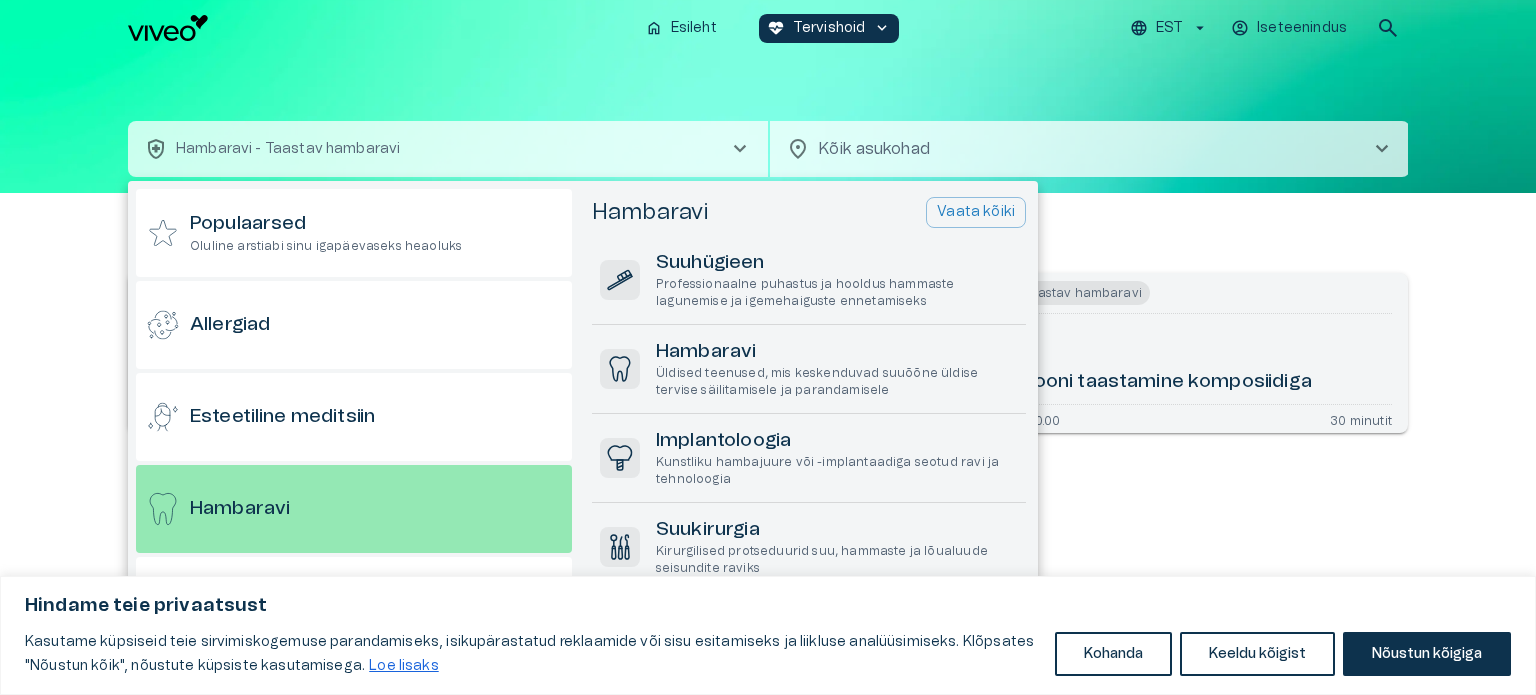scroll, scrollTop: 107, scrollLeft: 0, axis: vertical 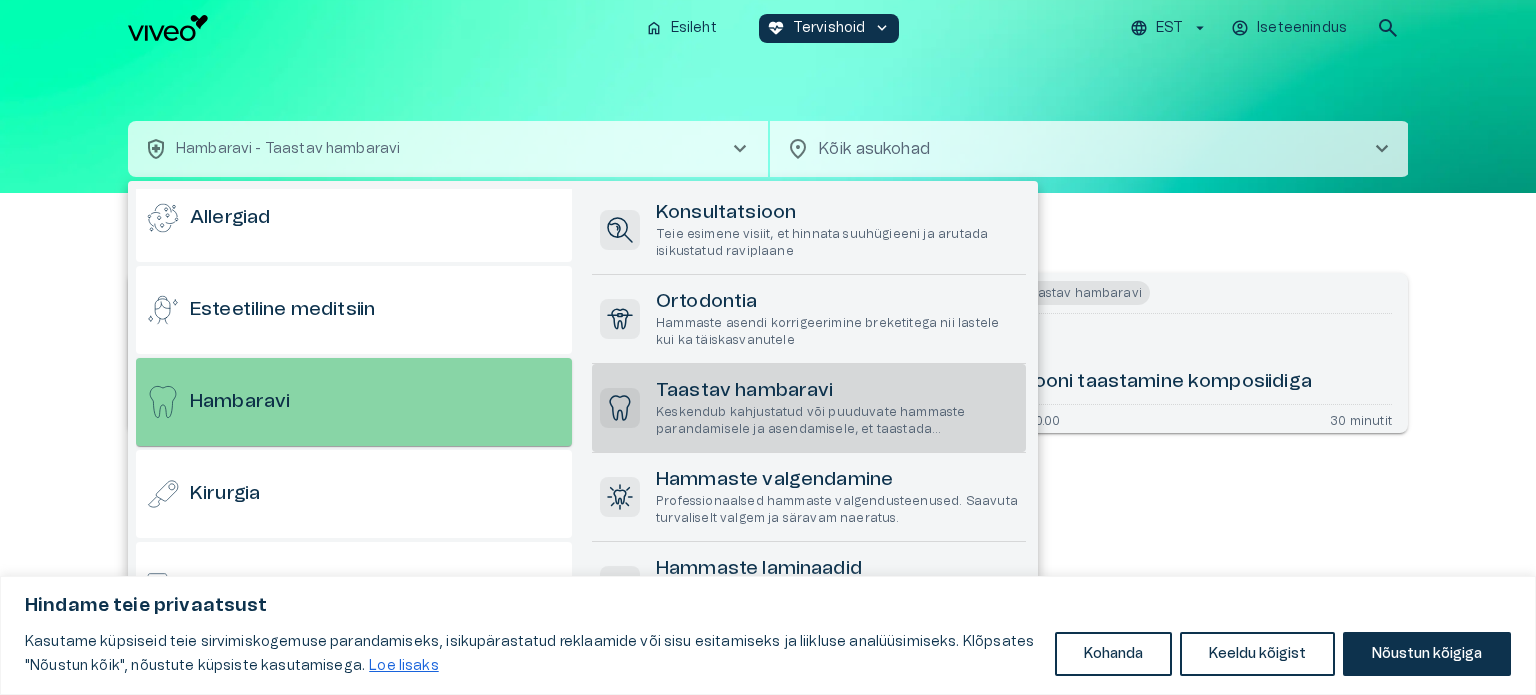 click on "Hambaravi" at bounding box center (240, 402) 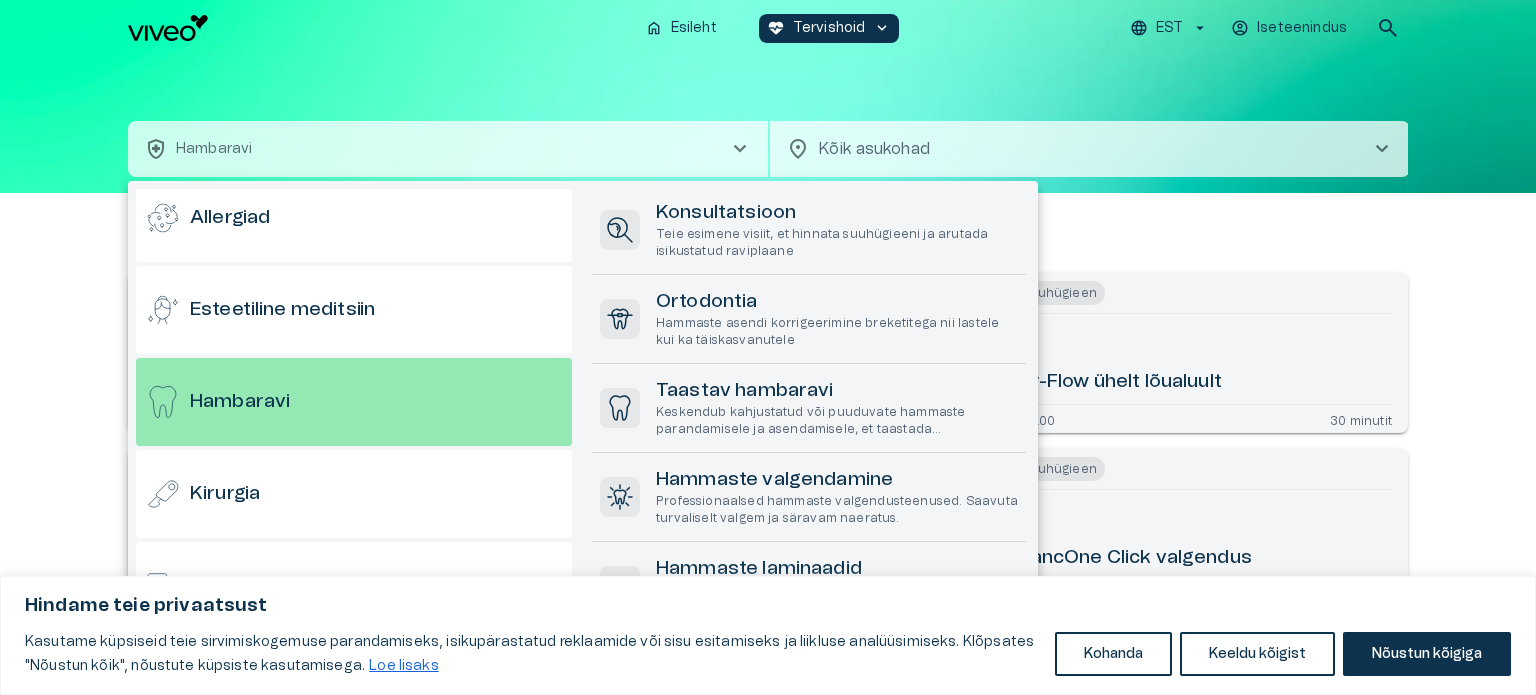 click at bounding box center [768, 347] 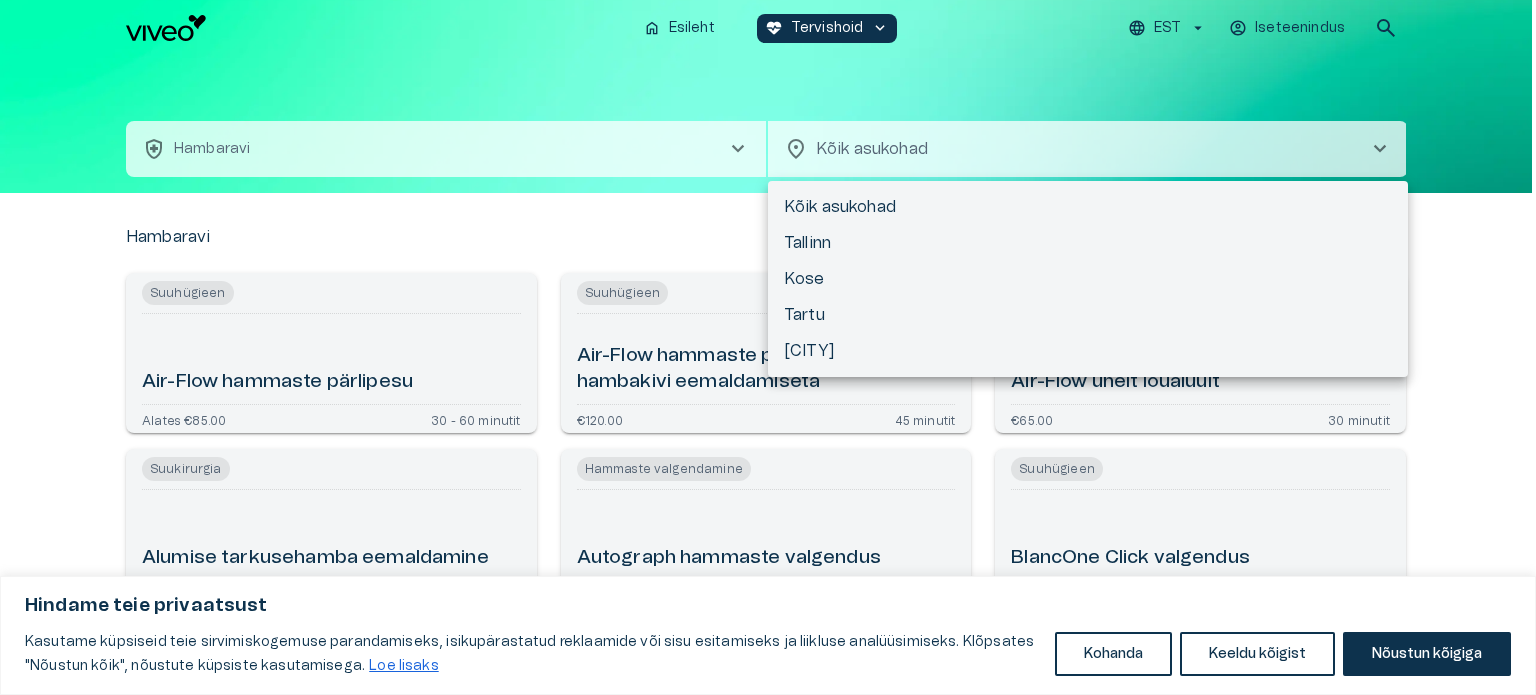 click on "Hindame teie privaatsust Kasutame küpsiseid teie sirvimiskogemuse parandamiseks, isikupärastatud reklaamide või sisu esitamiseks ja liikluse analüüsimiseks. Klõpsates "Nõustun kõik", nõustute küpsiste kasutamisega.   Loe lisaks Kohanda   Keeldu kõigist   Nõustun kõigiga   Kohandage nõusolekueelistused   Kasutame küpsiseid, et aidata teil tõhusalt navigeerida ja teatud funktsioone täita. Üksikasjalikku teavet kõigi küpsiste kohta leiate allpool iga nõusolekukategooria alt. Küpsised, mis on liigitatud kui Vajalikud", salvestatakse teie brauserisse, kuna need on olulised saidi põhifunktsioonide võimaldamiseks. ...  Näita rohkem Vajalikud Alati Aktiivne Vajalikud küpsised on veebisaidi põhifunktsioonide jaoks hädavajalikud ja ilma nendeta ei toimi veebisait ettenähtud viisil.   Need küpsised ei salvesta isikuandmeid. Küpsis cf_clearance Kestvus 1 aasta Kirjeldus Description is currently not available. Küpsis cookieyes-consent Kestvus 1 aasta Kirjeldus Funktsionaalsed Küpsis _ga" at bounding box center (768, 347) 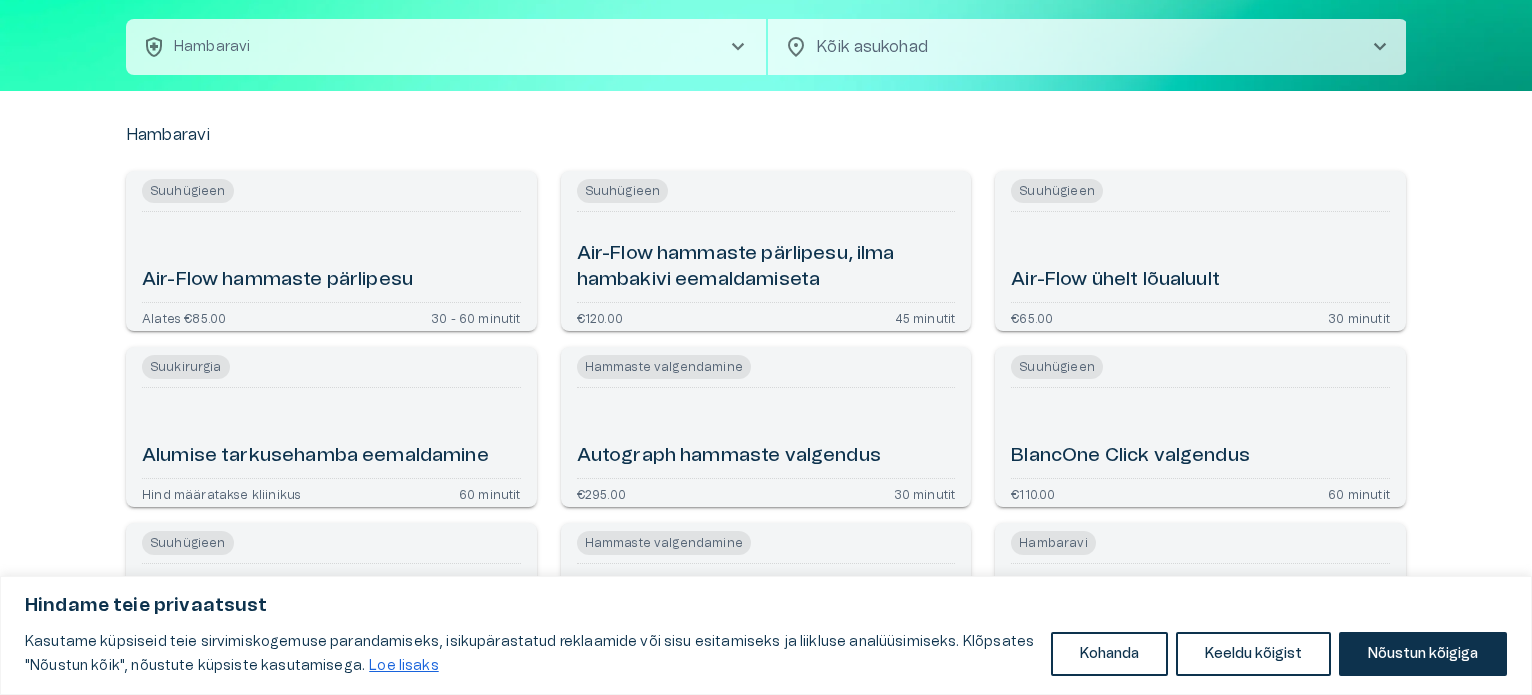 scroll, scrollTop: 100, scrollLeft: 0, axis: vertical 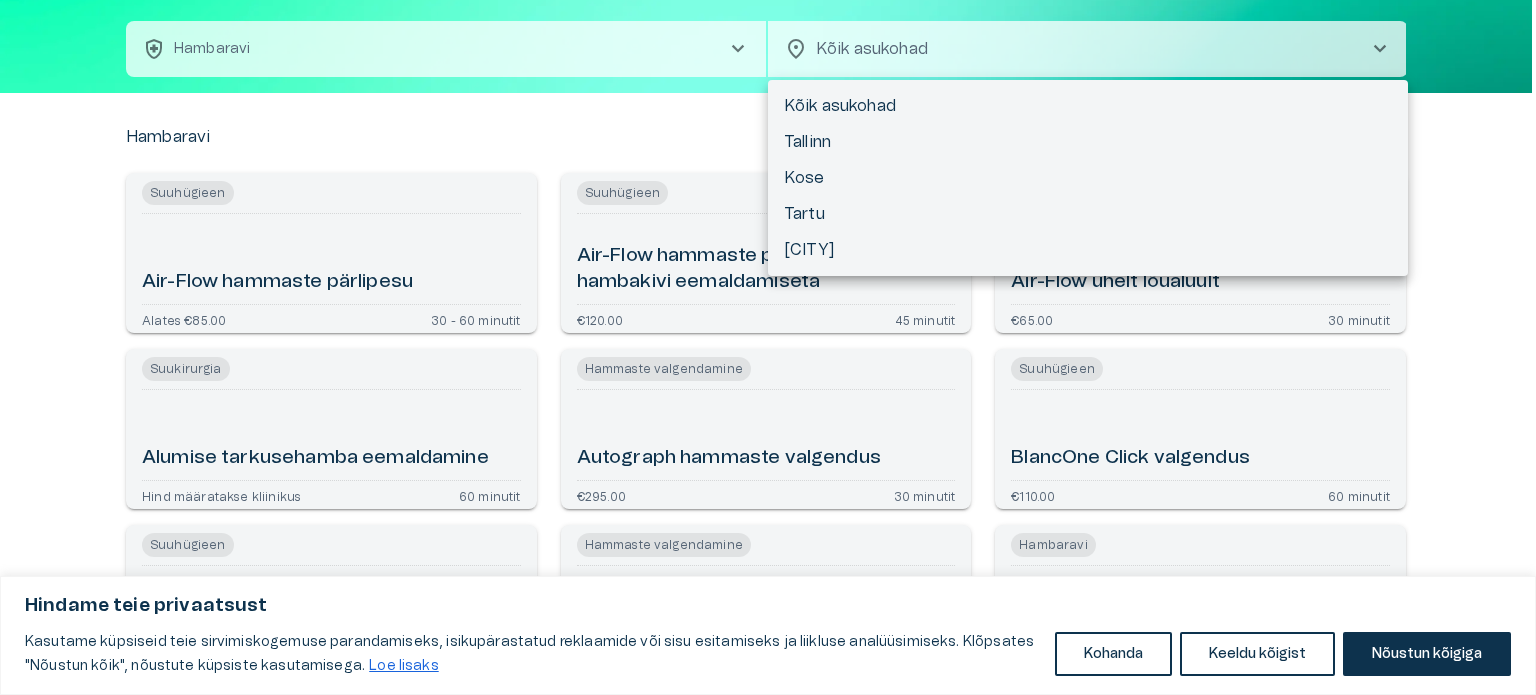 click on "Hindame teie privaatsust Kasutame küpsiseid teie sirvimiskogemuse parandamiseks, isikupärastatud reklaamide või sisu esitamiseks ja liikluse analüüsimiseks. Klõpsates "Nõustun kõik", nõustute küpsiste kasutamisega.   Loe lisaks Kohanda   Keeldu kõigist   Nõustun kõigiga   Kohandage nõusolekueelistused   Kasutame küpsiseid, et aidata teil tõhusalt navigeerida ja teatud funktsioone täita. Üksikasjalikku teavet kõigi küpsiste kohta leiate allpool iga nõusolekukategooria alt. Küpsised, mis on liigitatud kui Vajalikud", salvestatakse teie brauserisse, kuna need on olulised saidi põhifunktsioonide võimaldamiseks. ...  Näita rohkem Vajalikud Alati Aktiivne Vajalikud küpsised on veebisaidi põhifunktsioonide jaoks hädavajalikud ja ilma nendeta ei toimi veebisait ettenähtud viisil.   Need küpsised ei salvesta isikuandmeid. Küpsis cf_clearance Kestvus 1 aasta Kirjeldus Description is currently not available. Küpsis cookieyes-consent Kestvus 1 aasta Kirjeldus Funktsionaalsed Küpsis _ga" at bounding box center [768, 247] 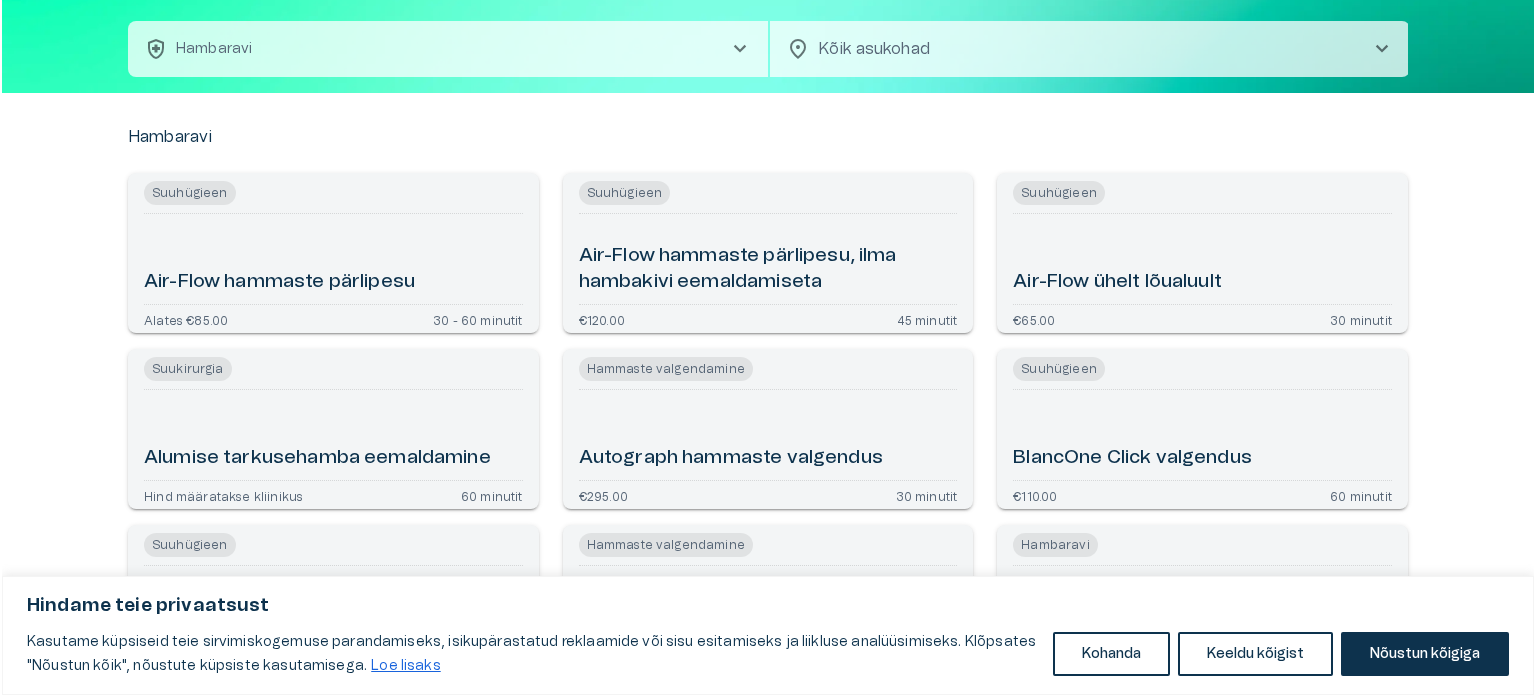 scroll, scrollTop: 0, scrollLeft: 0, axis: both 